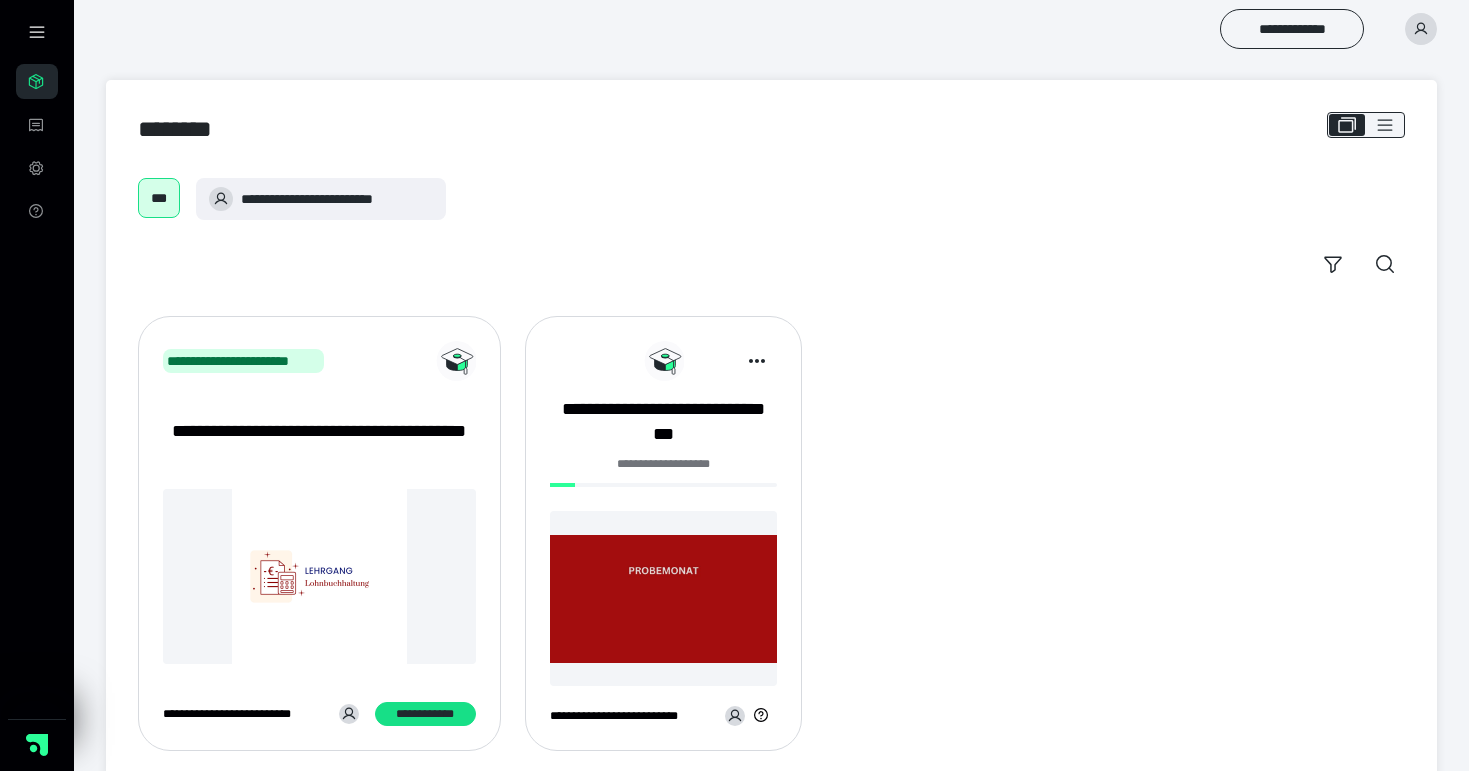 scroll, scrollTop: 0, scrollLeft: 0, axis: both 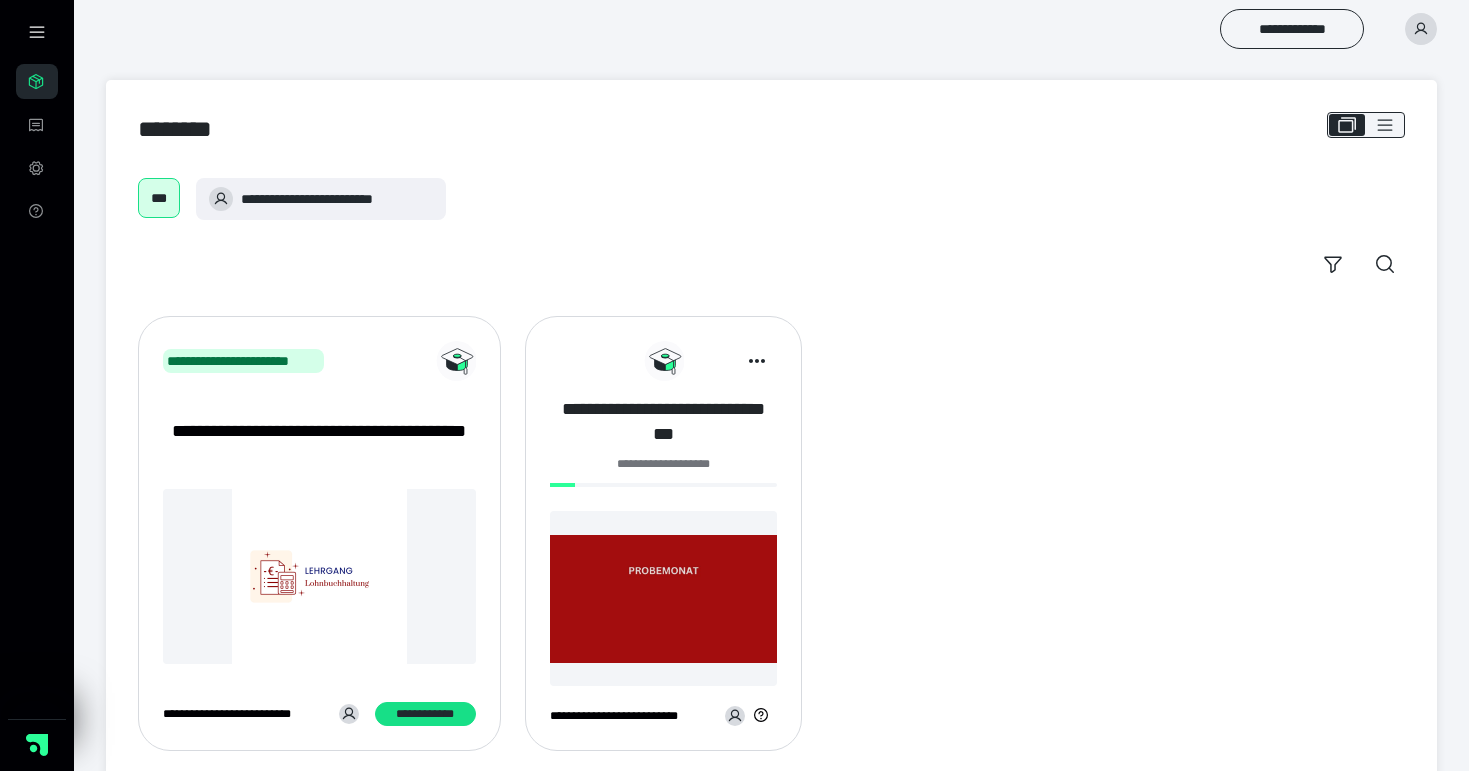 click on "**********" at bounding box center [663, 422] 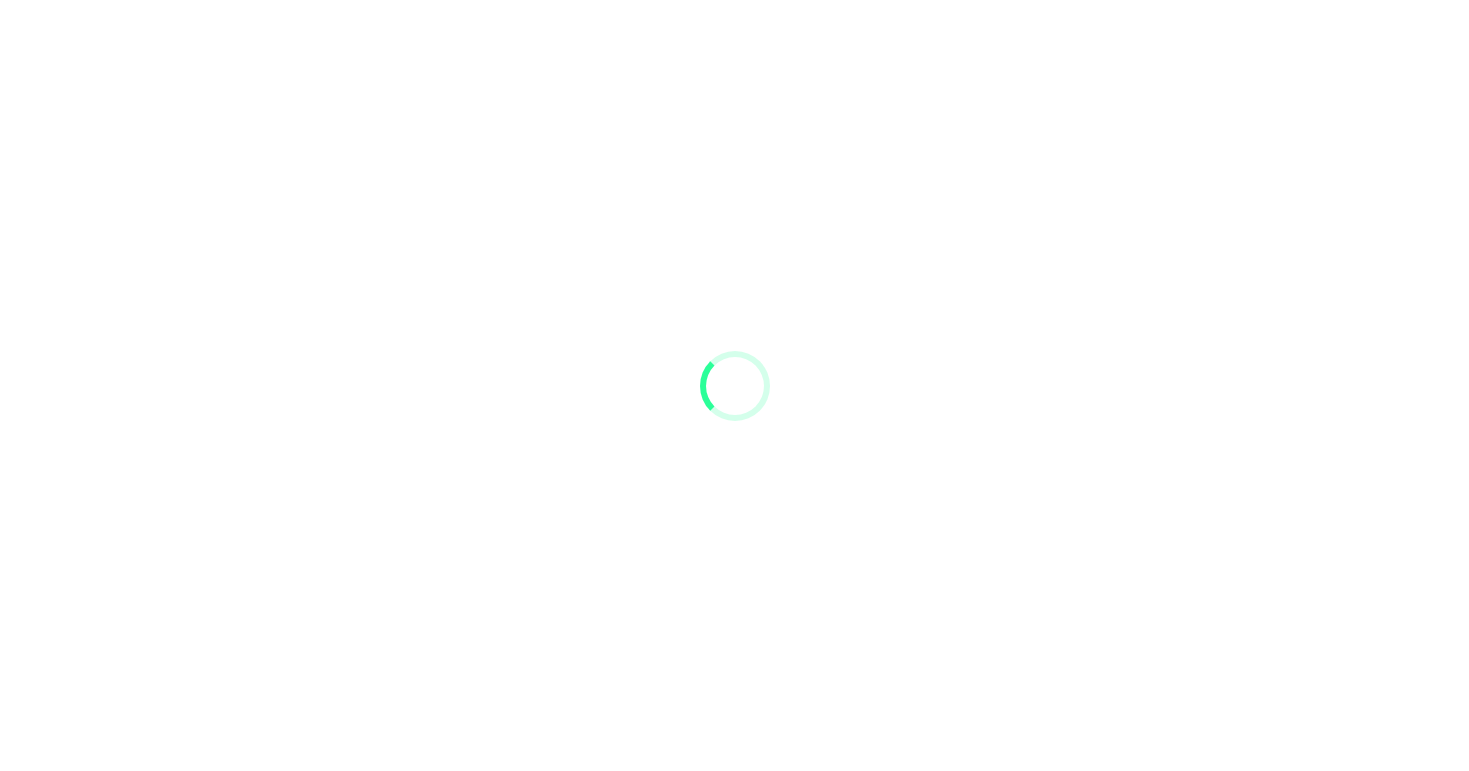 scroll, scrollTop: 0, scrollLeft: 0, axis: both 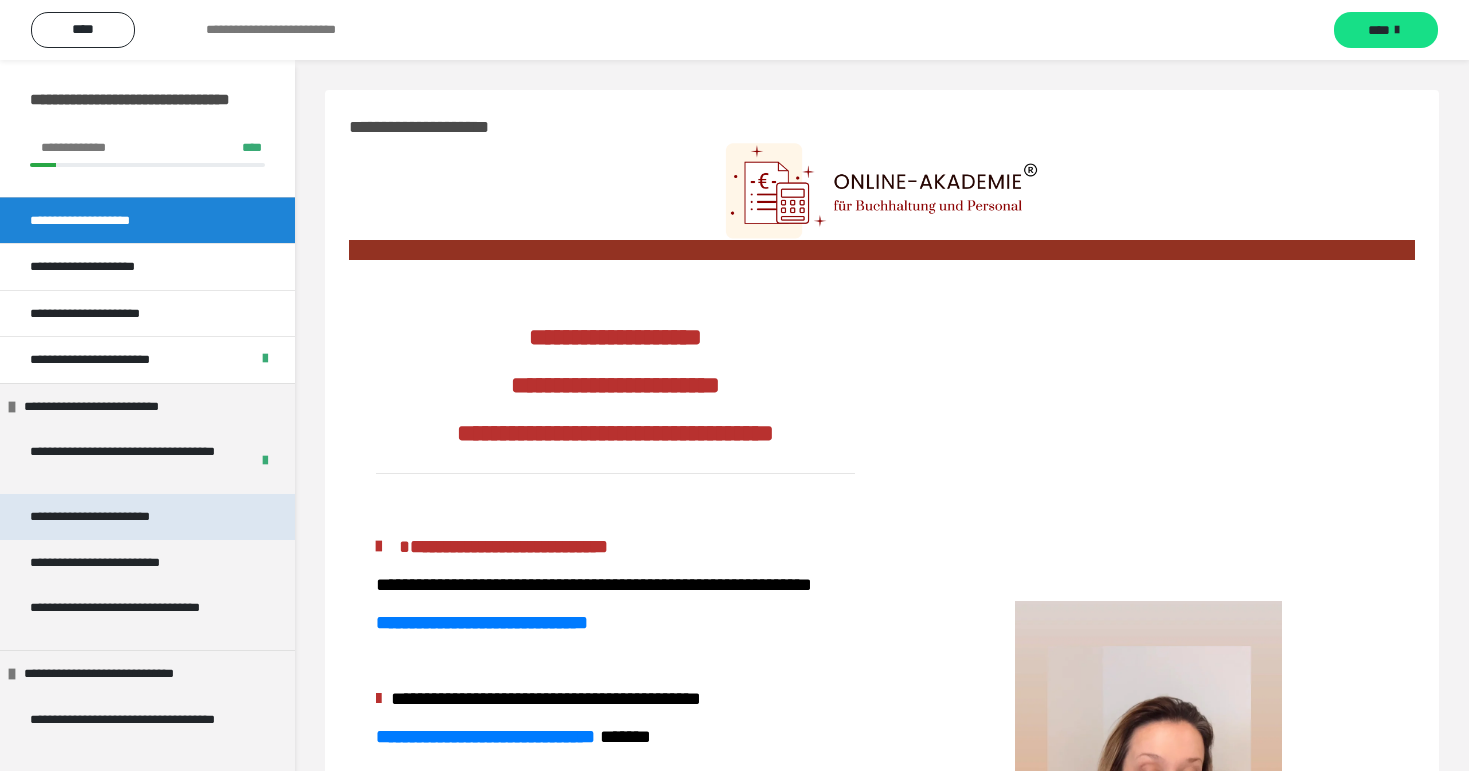 click on "**********" at bounding box center [122, 517] 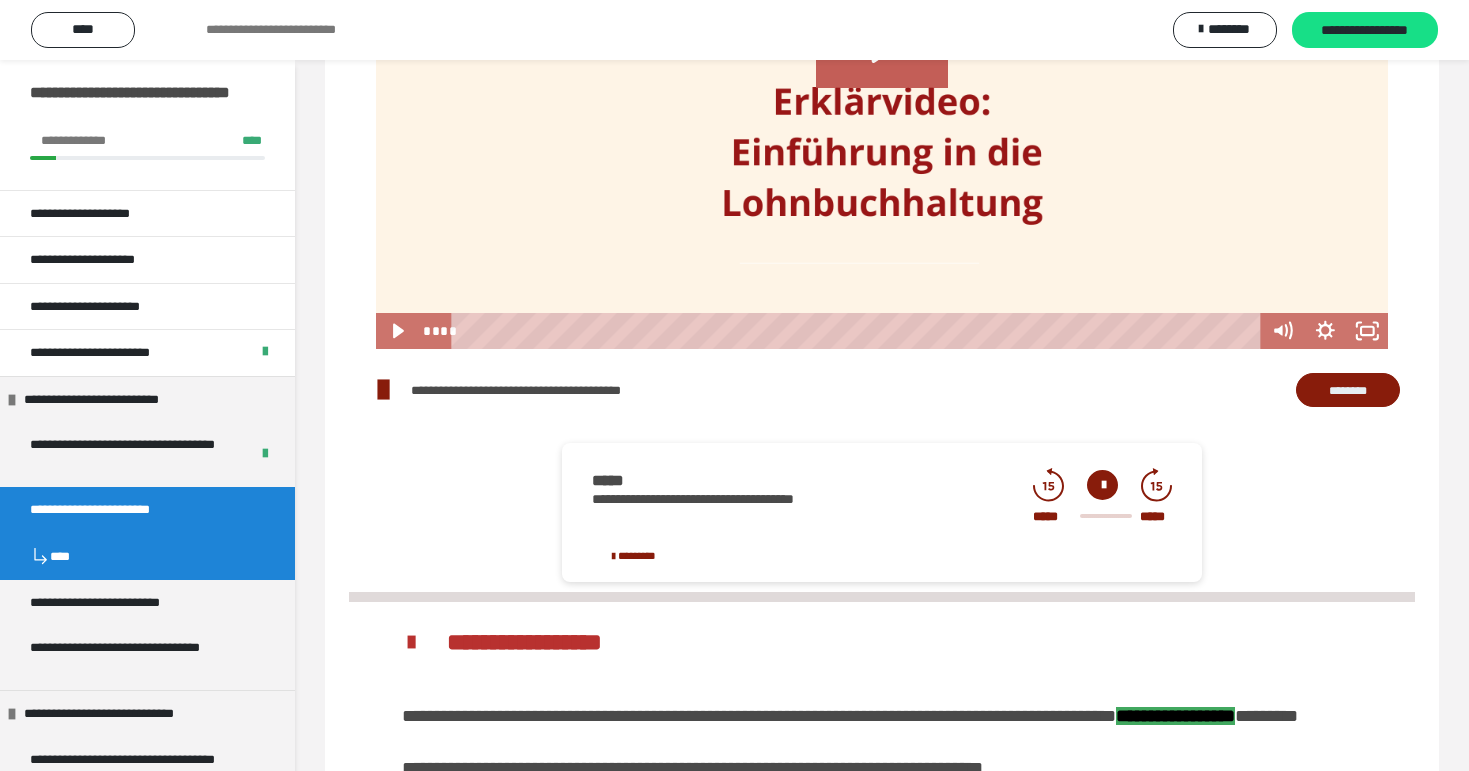 scroll, scrollTop: 1037, scrollLeft: 0, axis: vertical 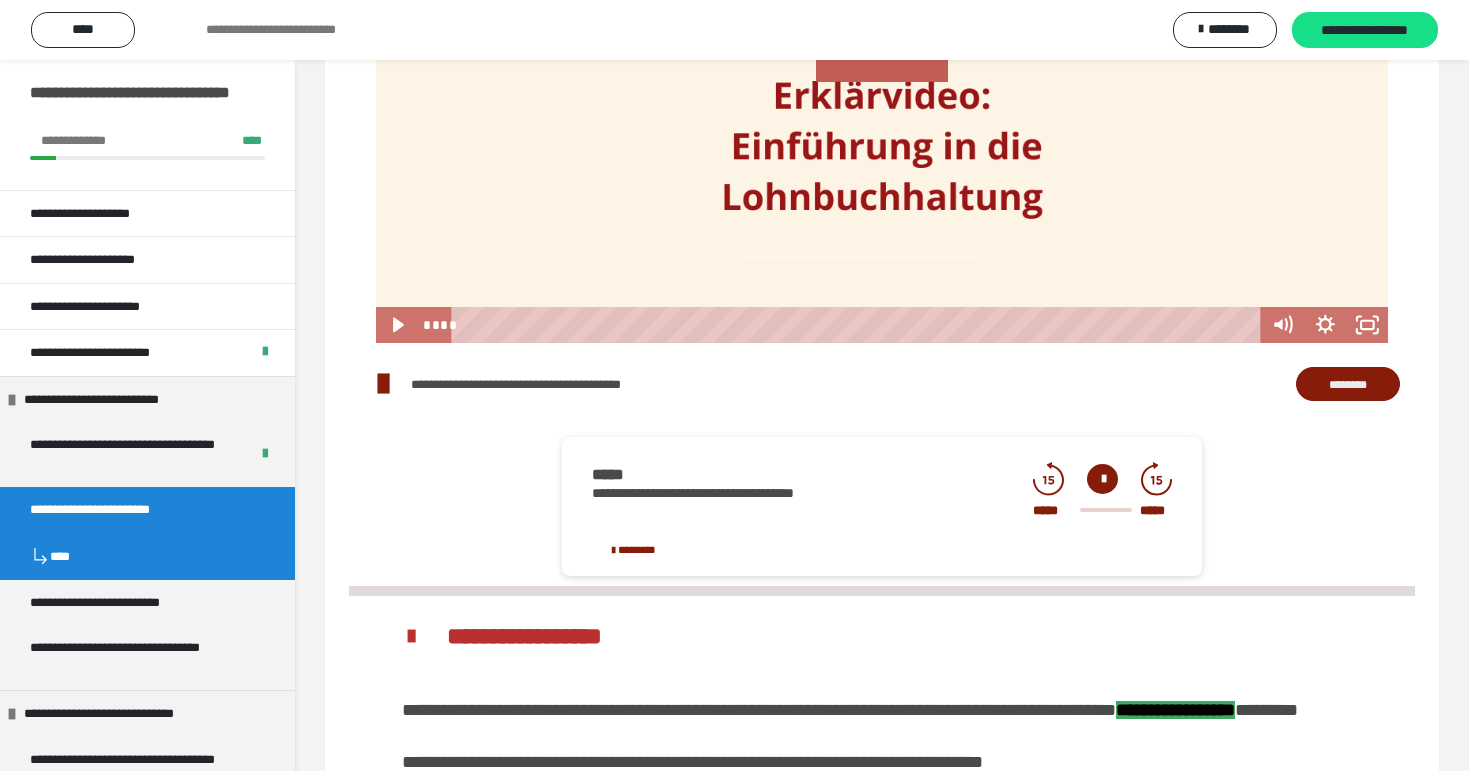 click on "********" at bounding box center (1348, 384) 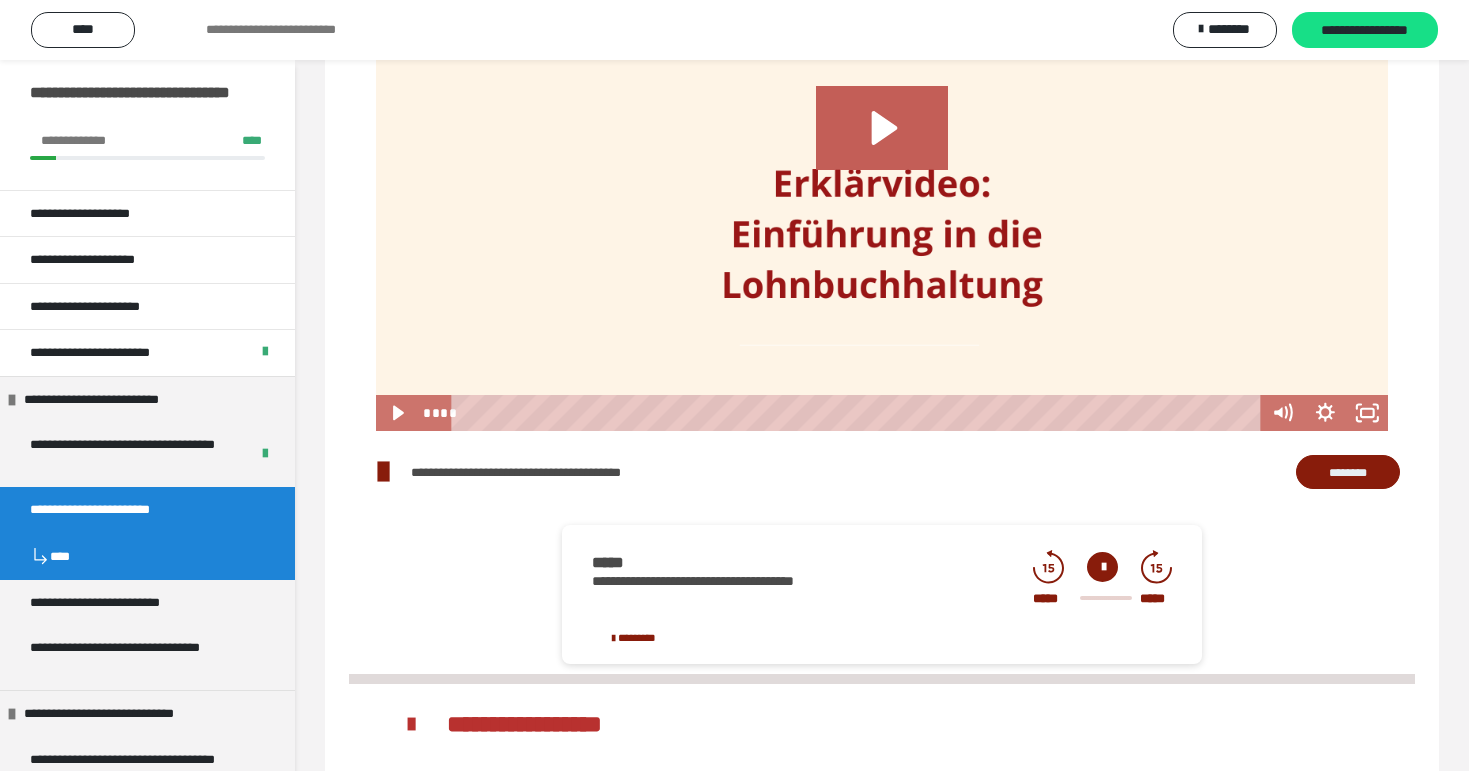 scroll, scrollTop: 942, scrollLeft: 0, axis: vertical 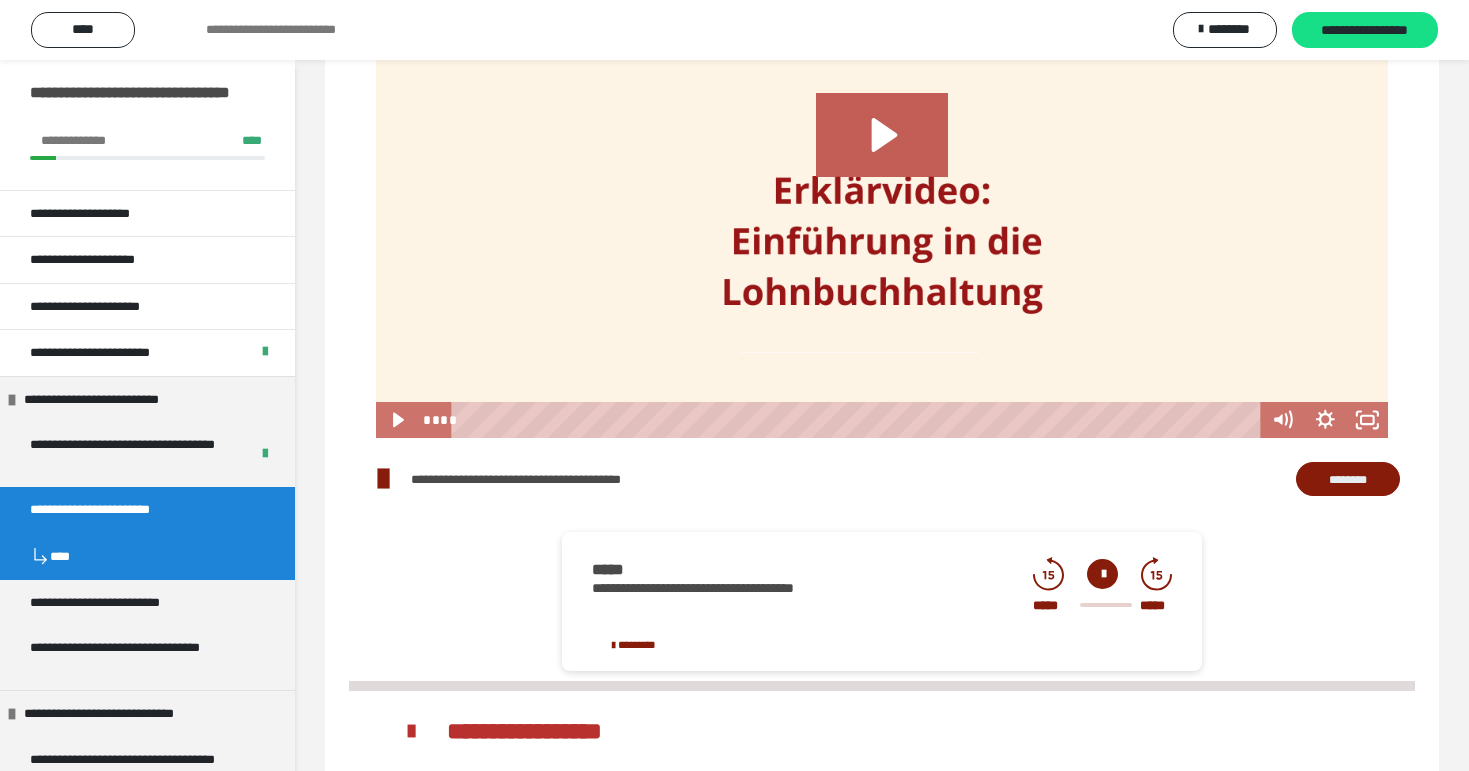click at bounding box center (882, 153) 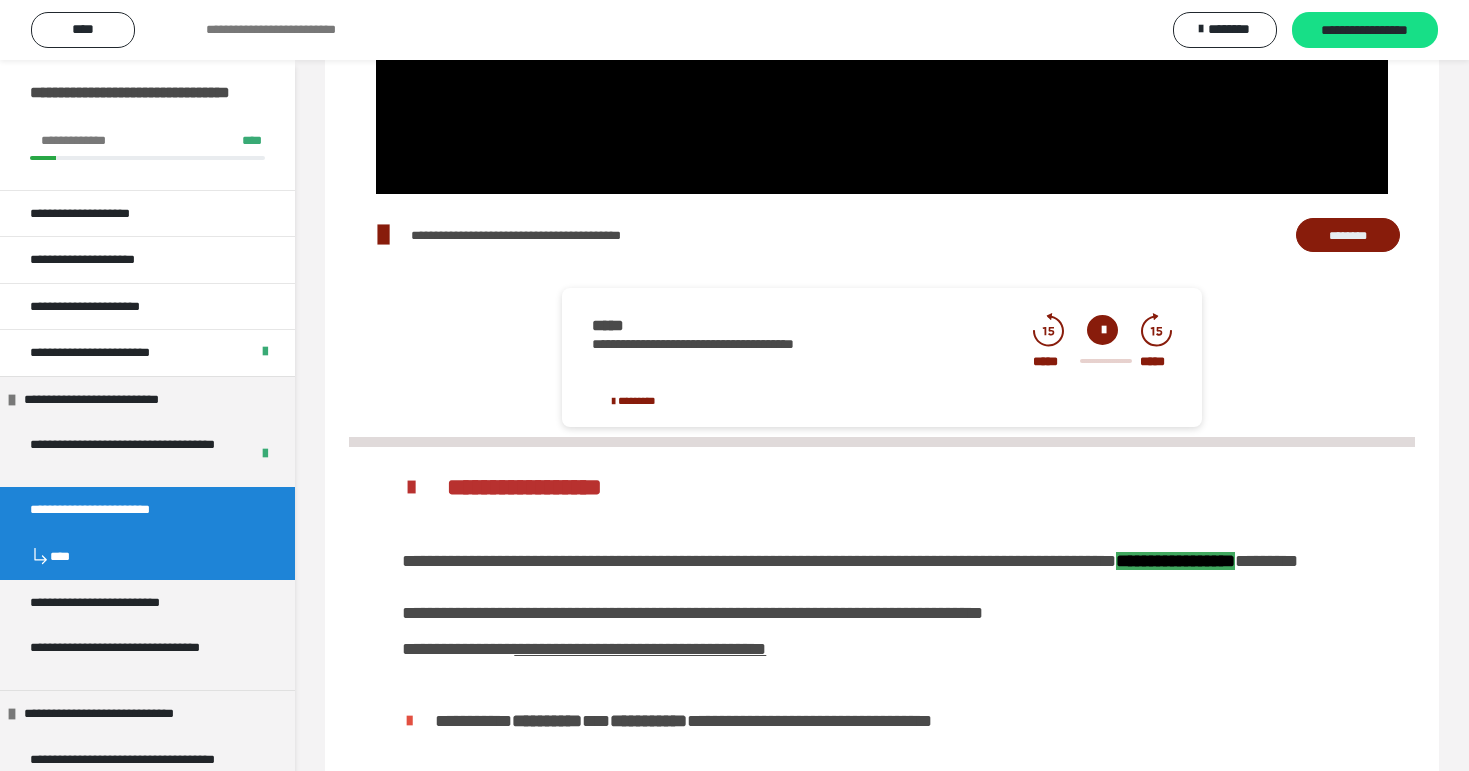 scroll, scrollTop: 1188, scrollLeft: 0, axis: vertical 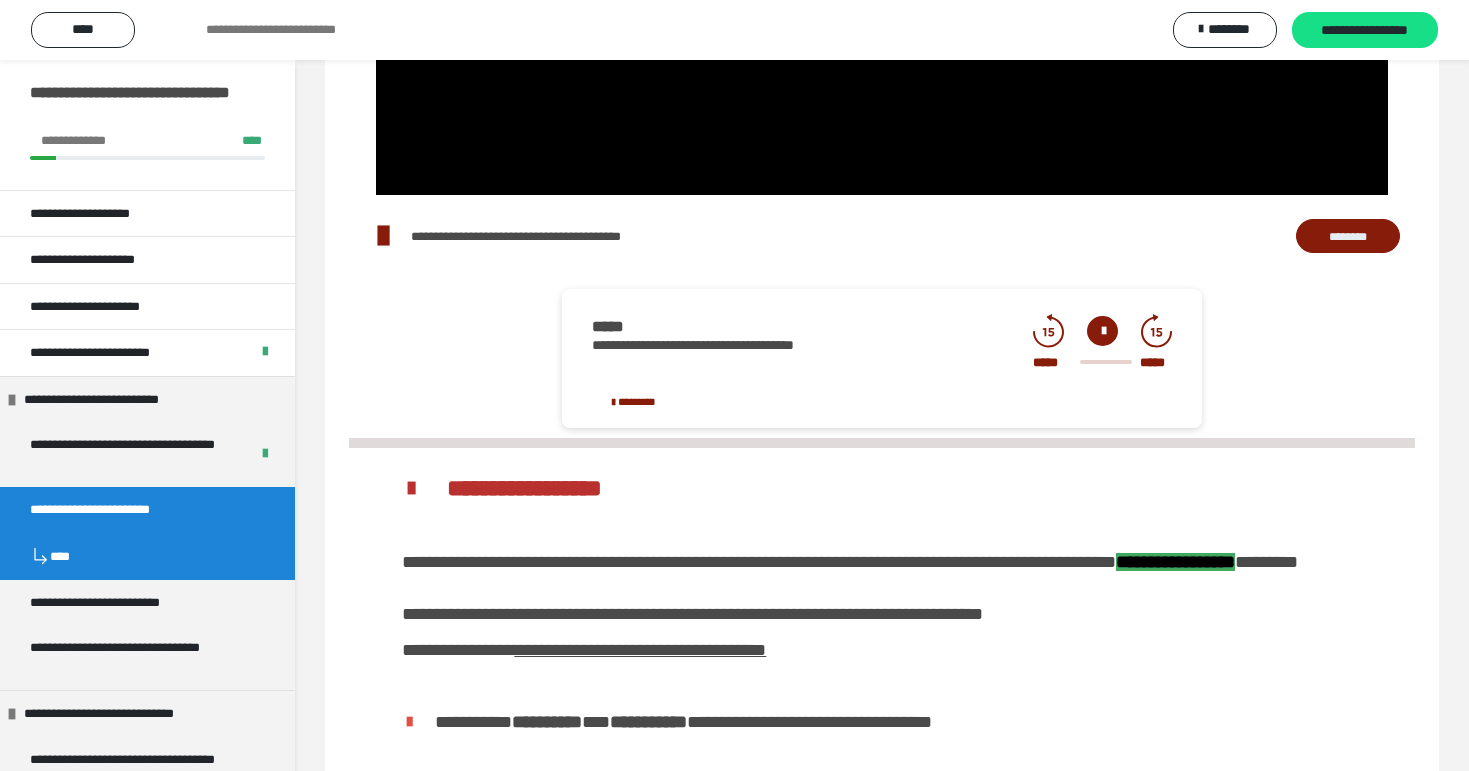 click at bounding box center (1102, 331) 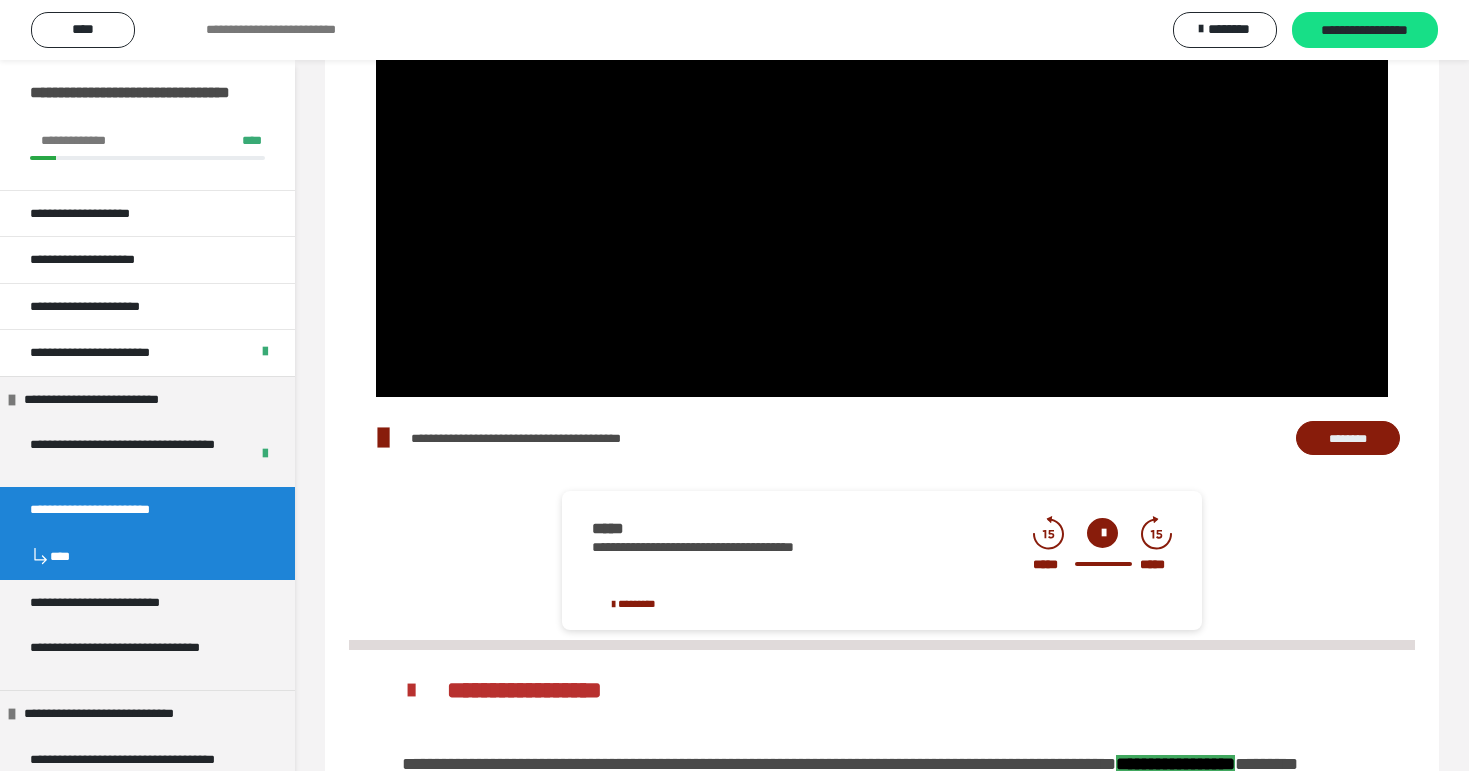 scroll, scrollTop: 980, scrollLeft: 0, axis: vertical 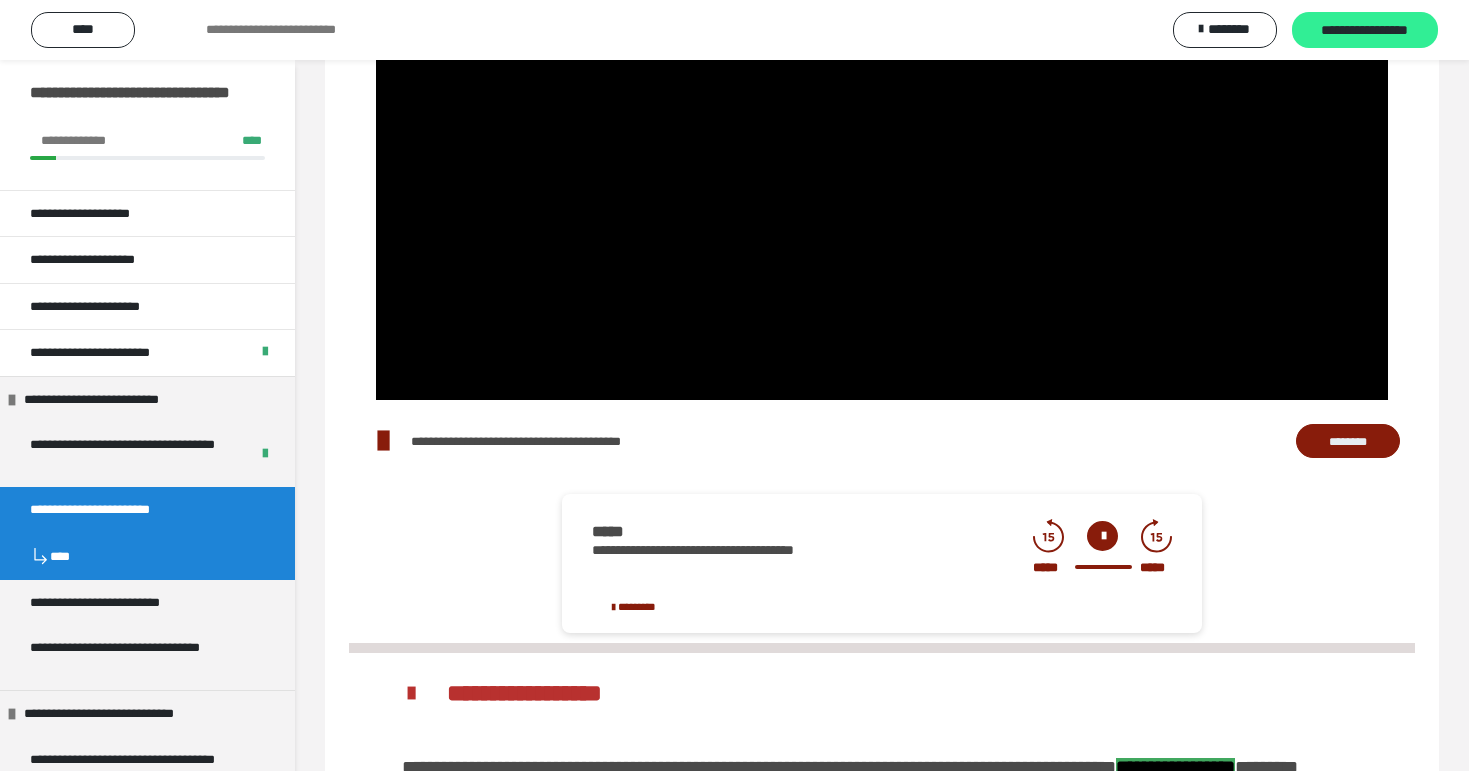 click on "**********" at bounding box center [1365, 31] 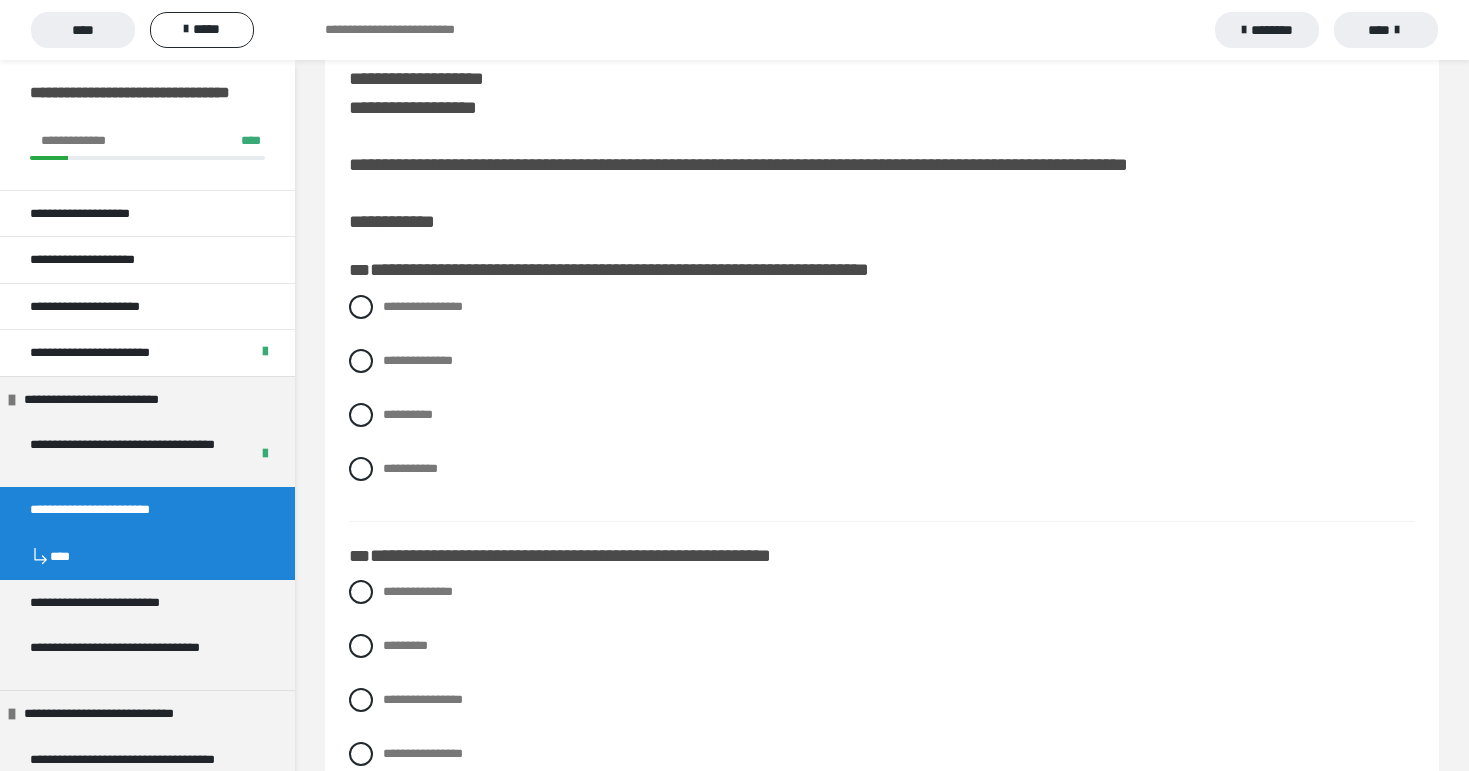 scroll, scrollTop: 50, scrollLeft: 0, axis: vertical 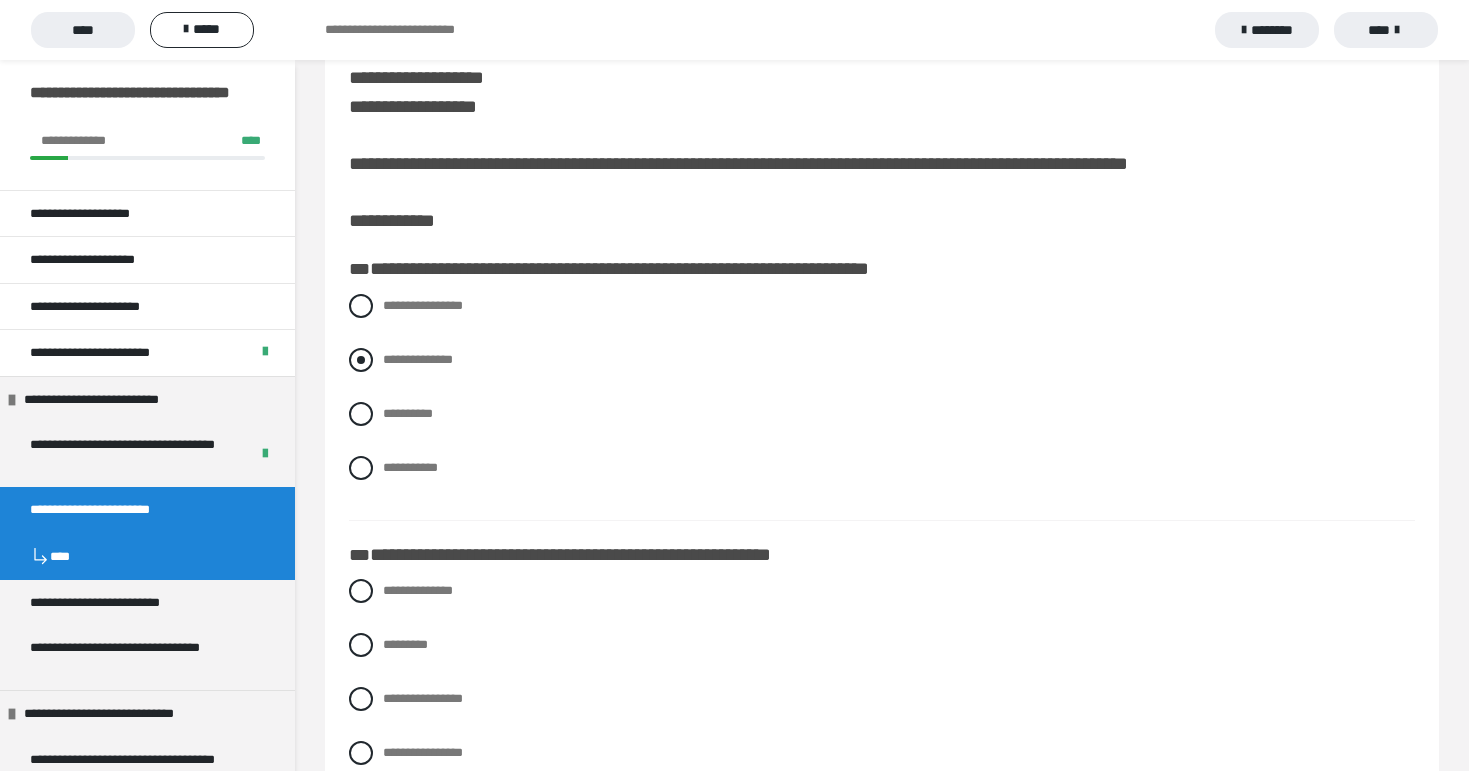 click at bounding box center (361, 360) 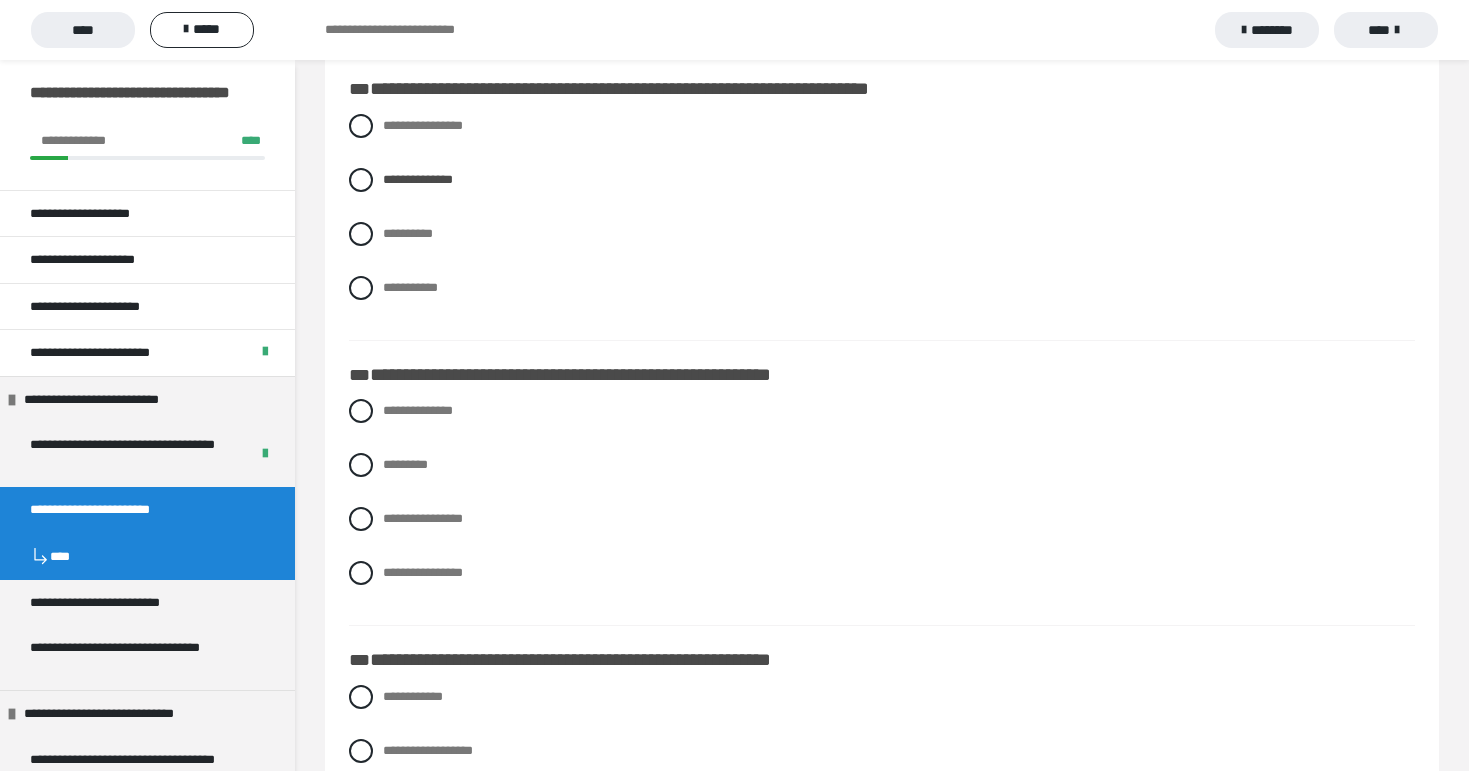 scroll, scrollTop: 238, scrollLeft: 0, axis: vertical 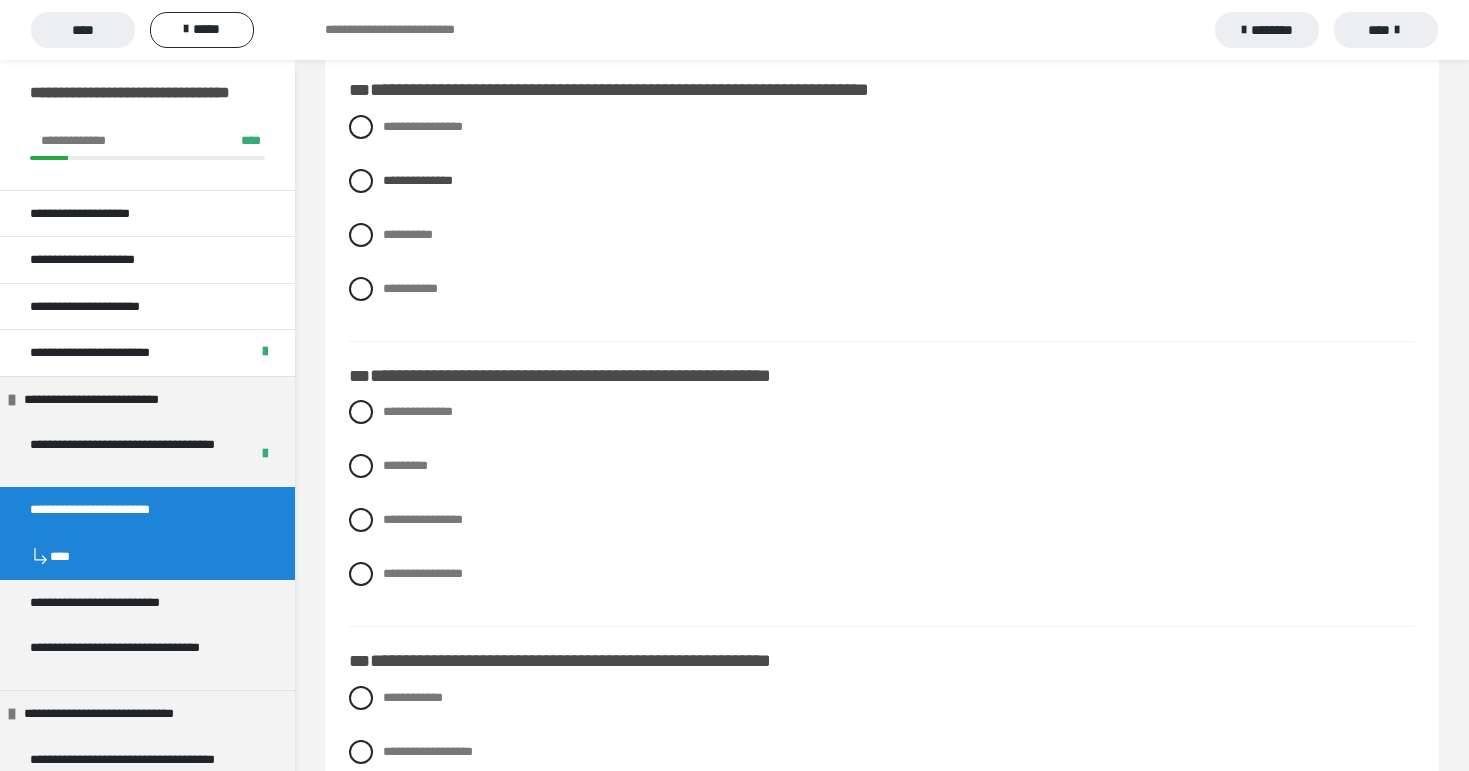 click on "**********" at bounding box center [882, 508] 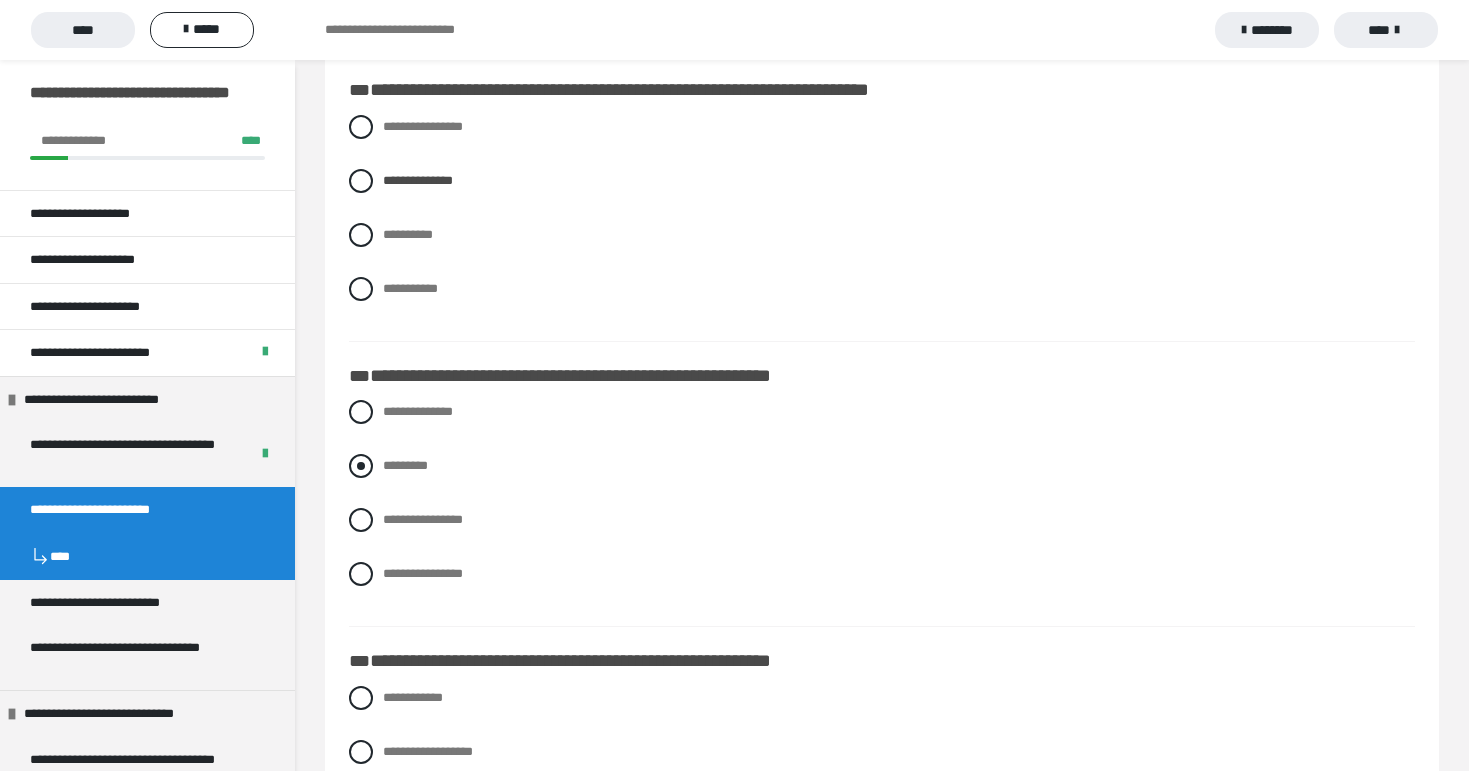 click at bounding box center (361, 466) 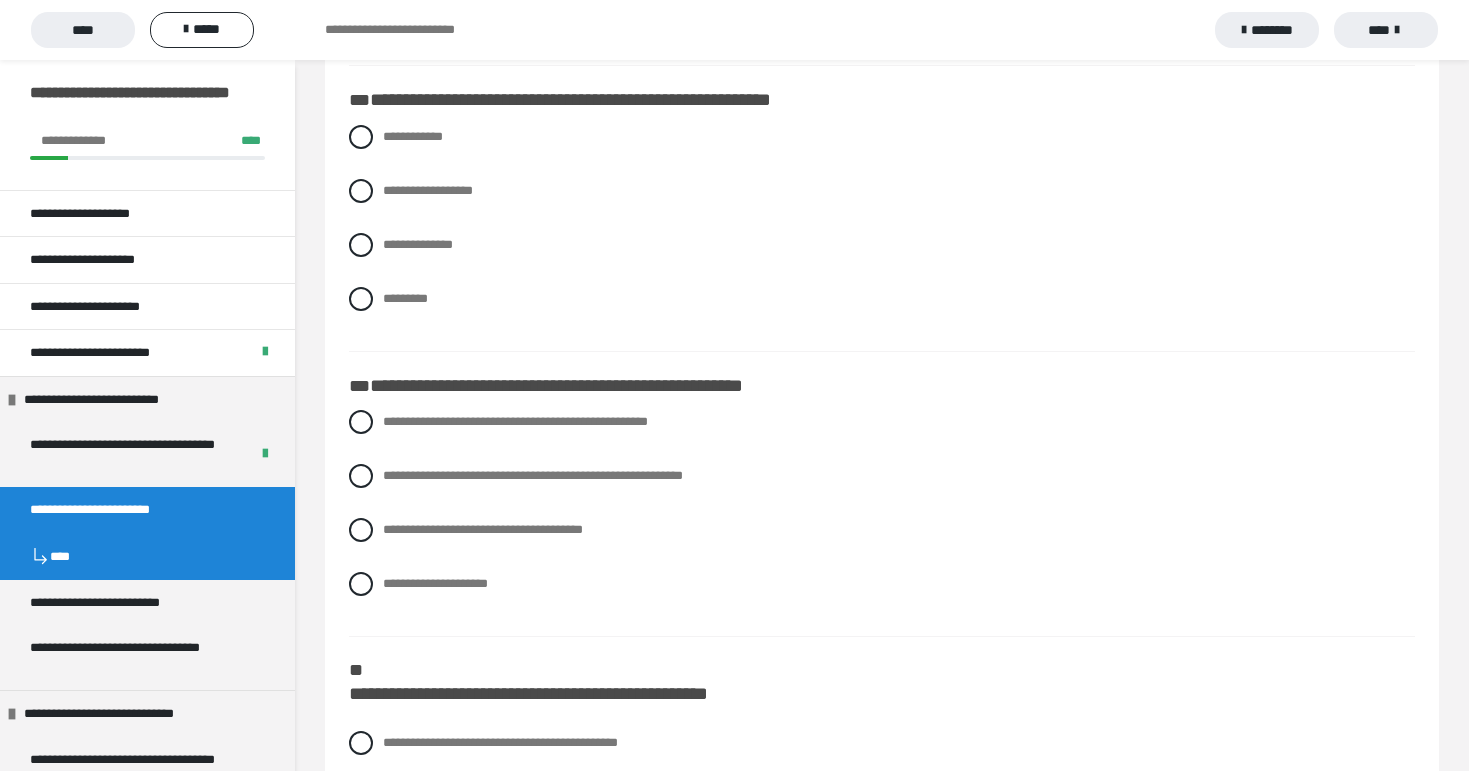 scroll, scrollTop: 786, scrollLeft: 0, axis: vertical 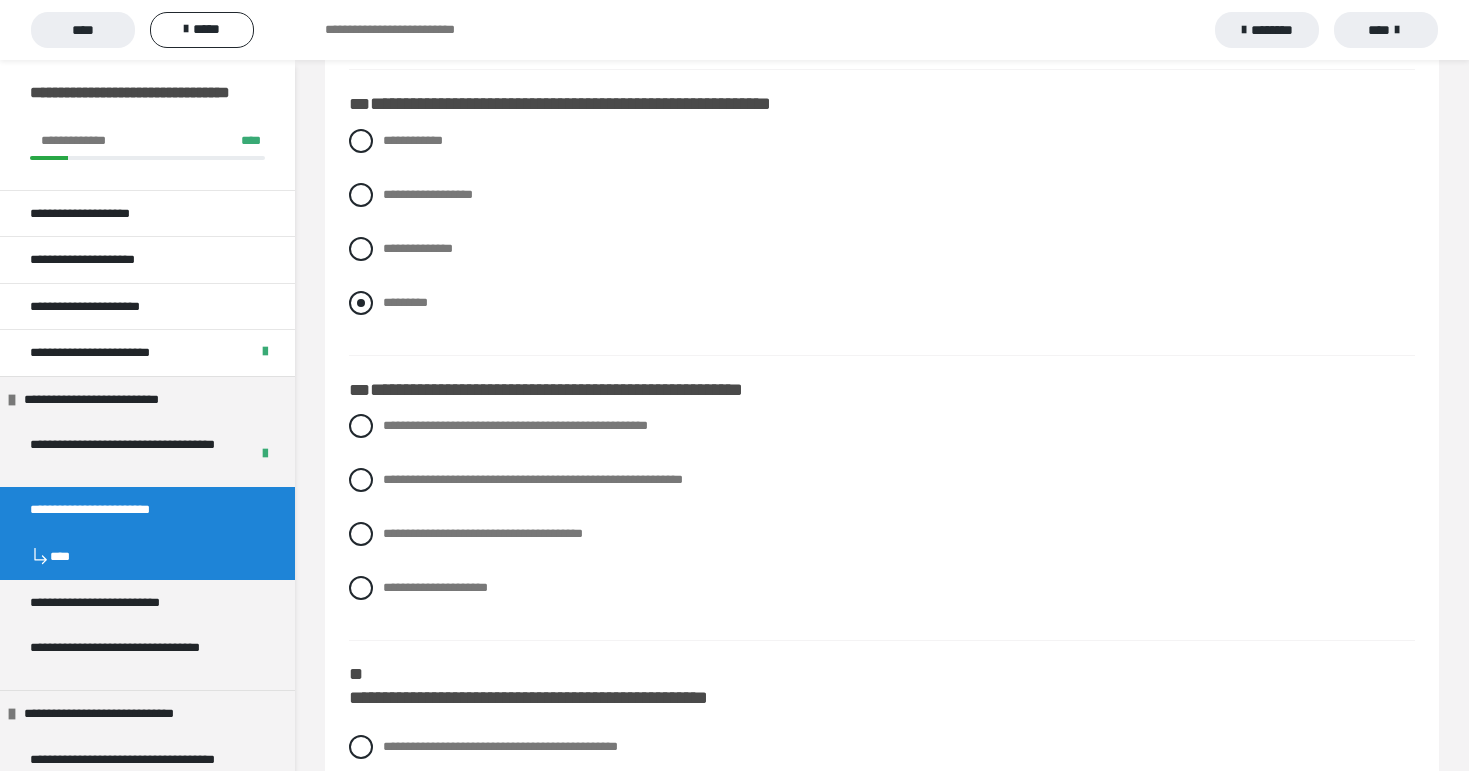 click at bounding box center (361, 303) 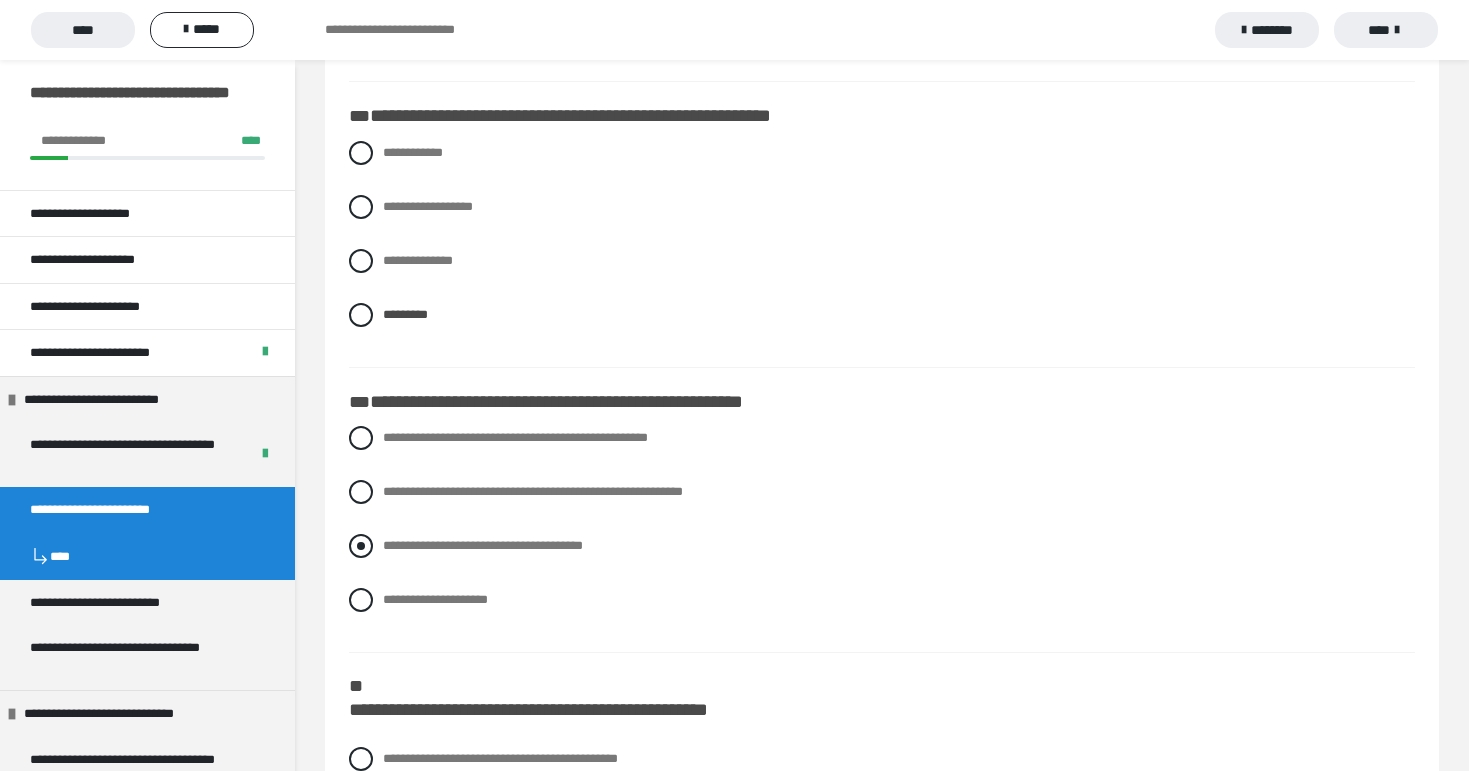 scroll, scrollTop: 780, scrollLeft: 0, axis: vertical 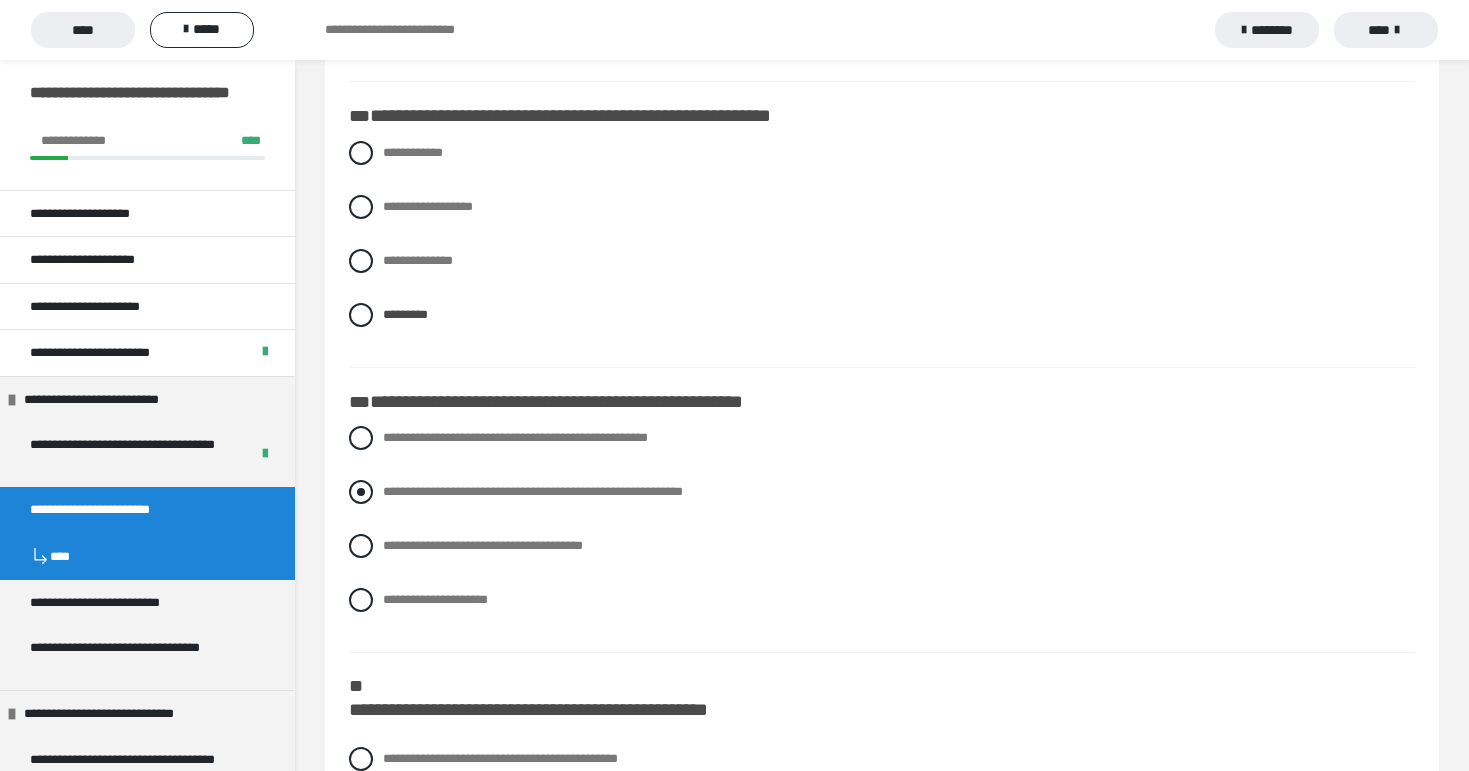 click at bounding box center (361, 492) 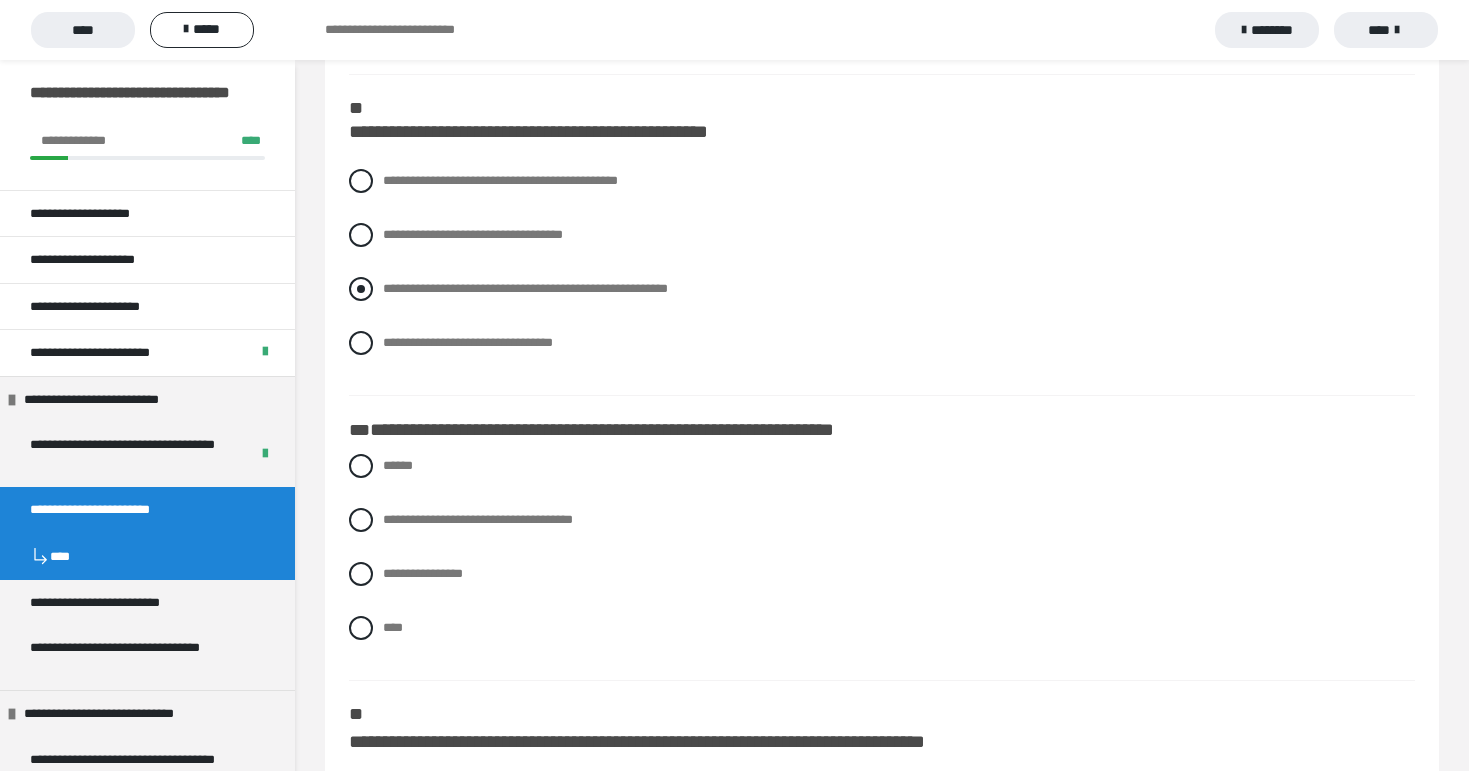 scroll, scrollTop: 1362, scrollLeft: 0, axis: vertical 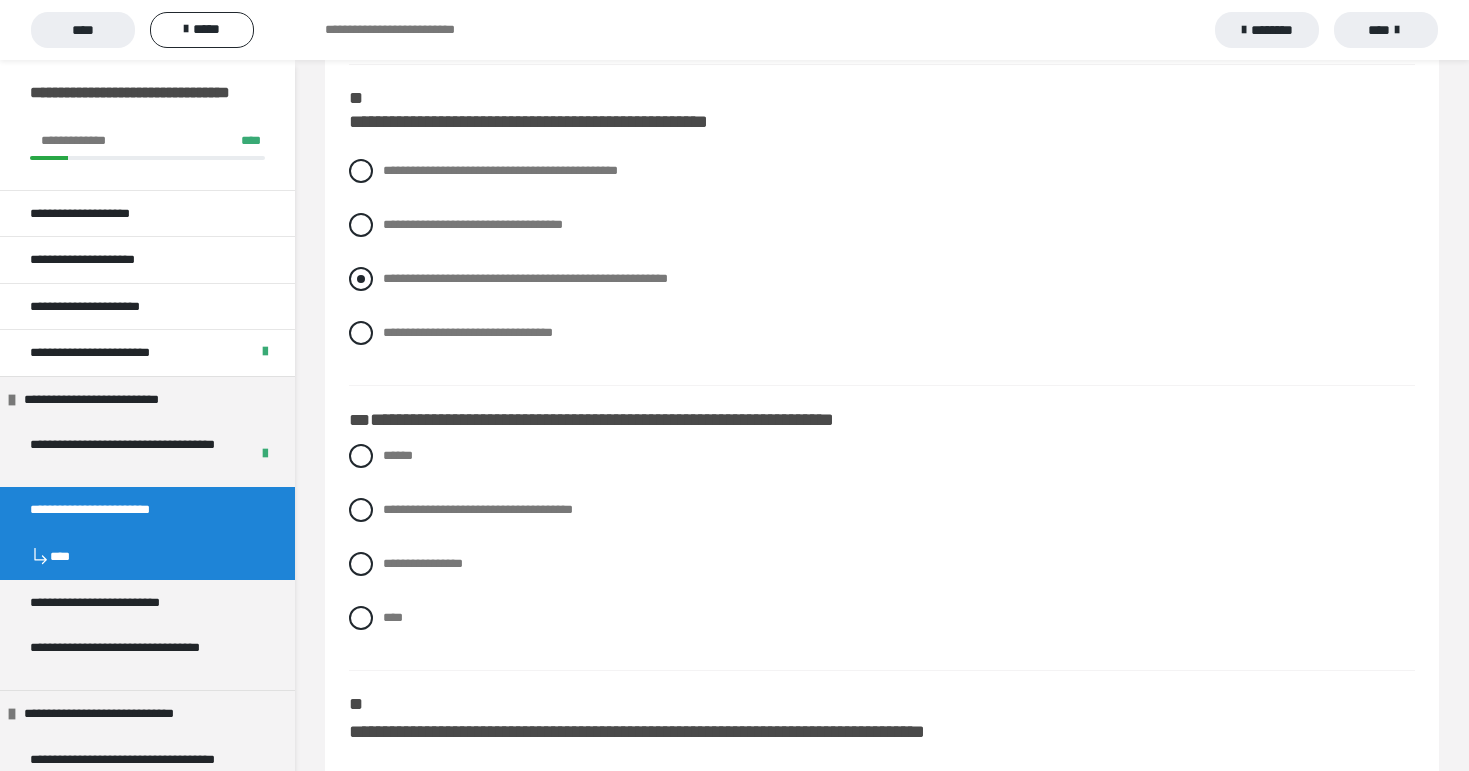 click at bounding box center [361, 279] 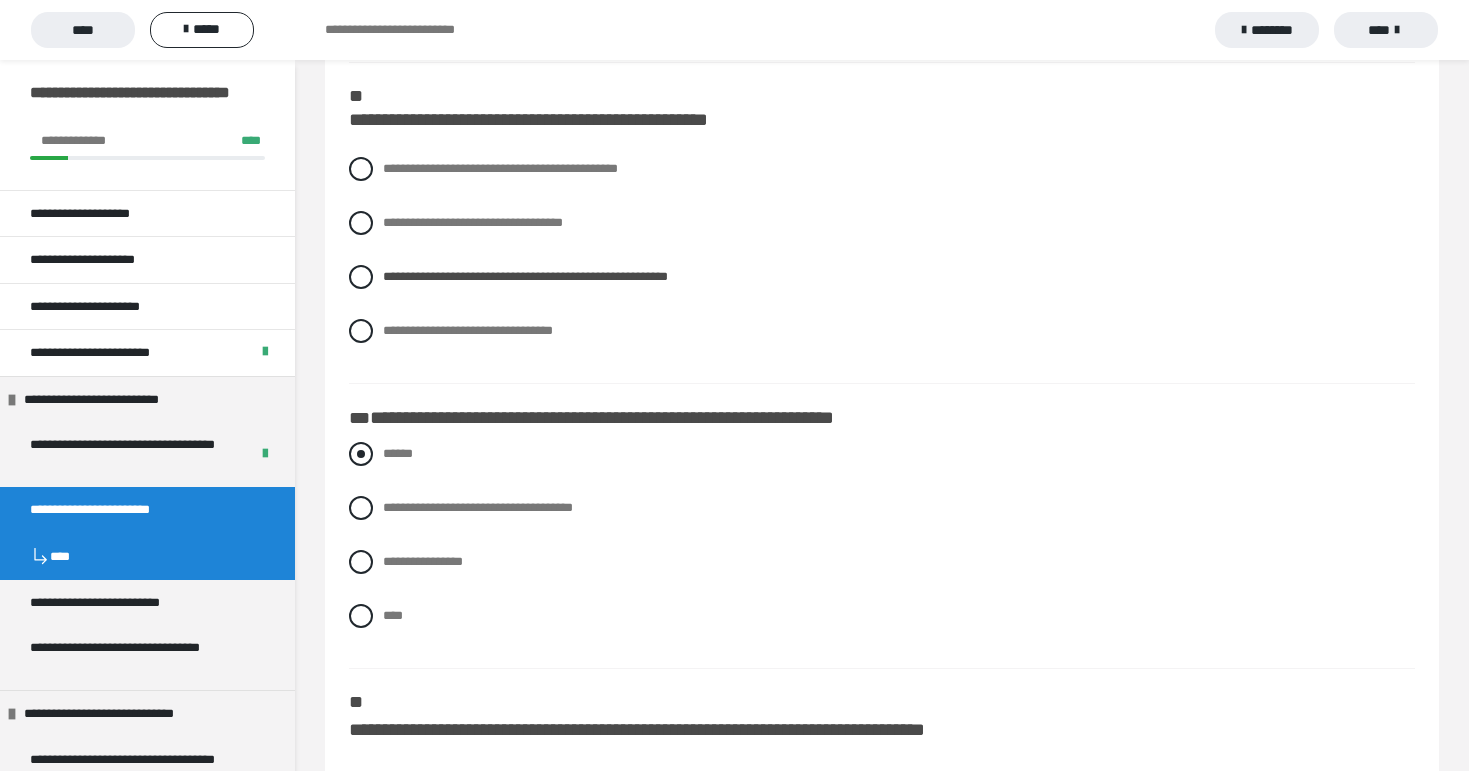 click at bounding box center [361, 454] 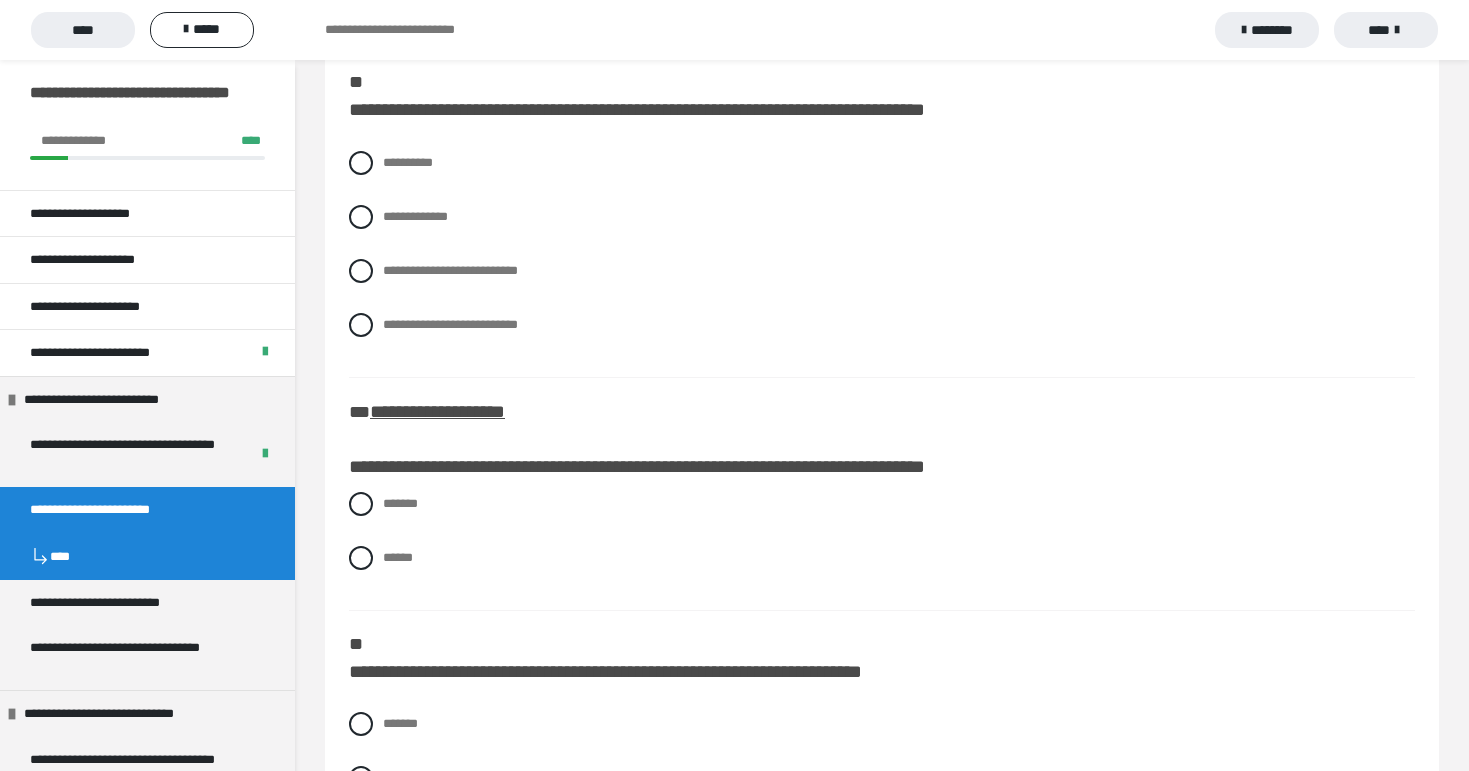 scroll, scrollTop: 1979, scrollLeft: 0, axis: vertical 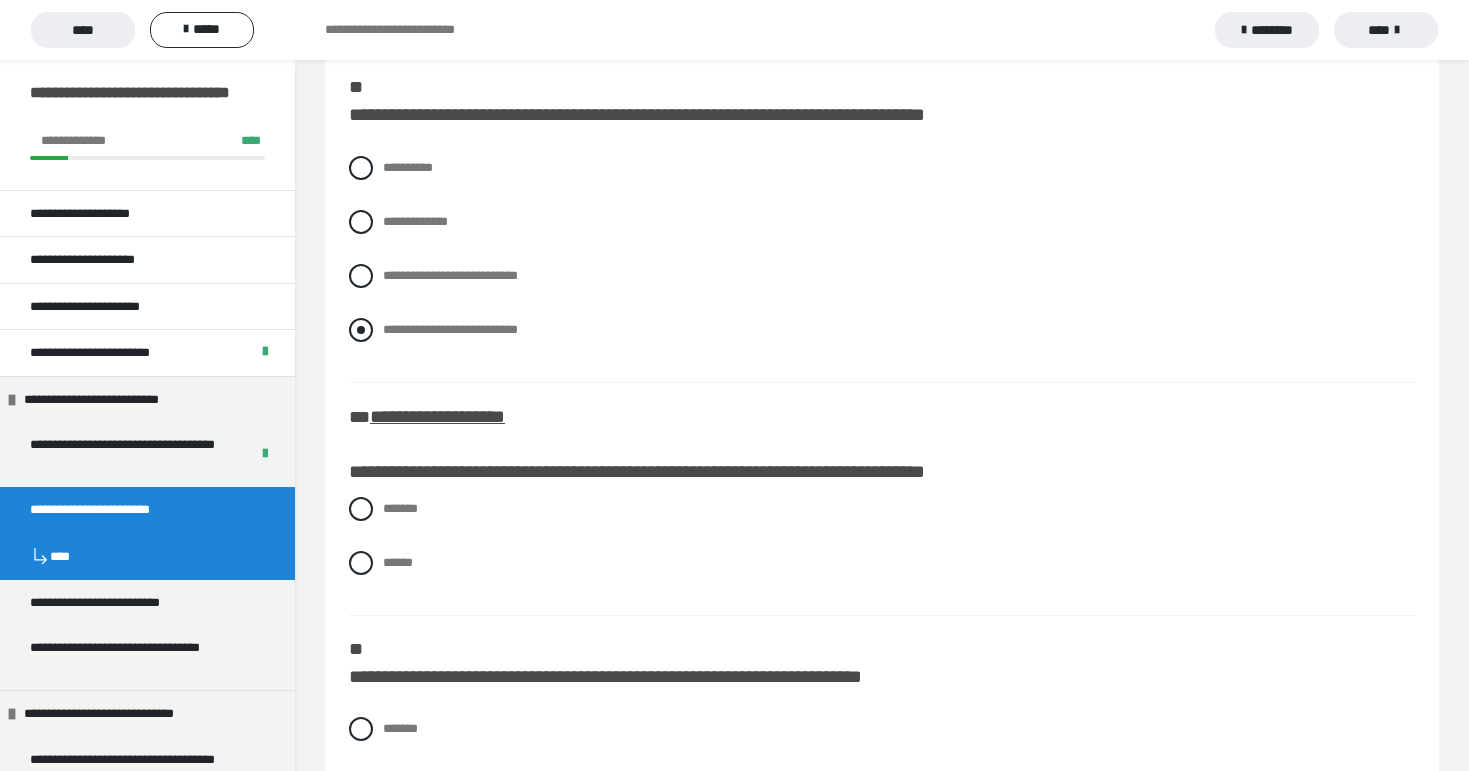 click at bounding box center (361, 330) 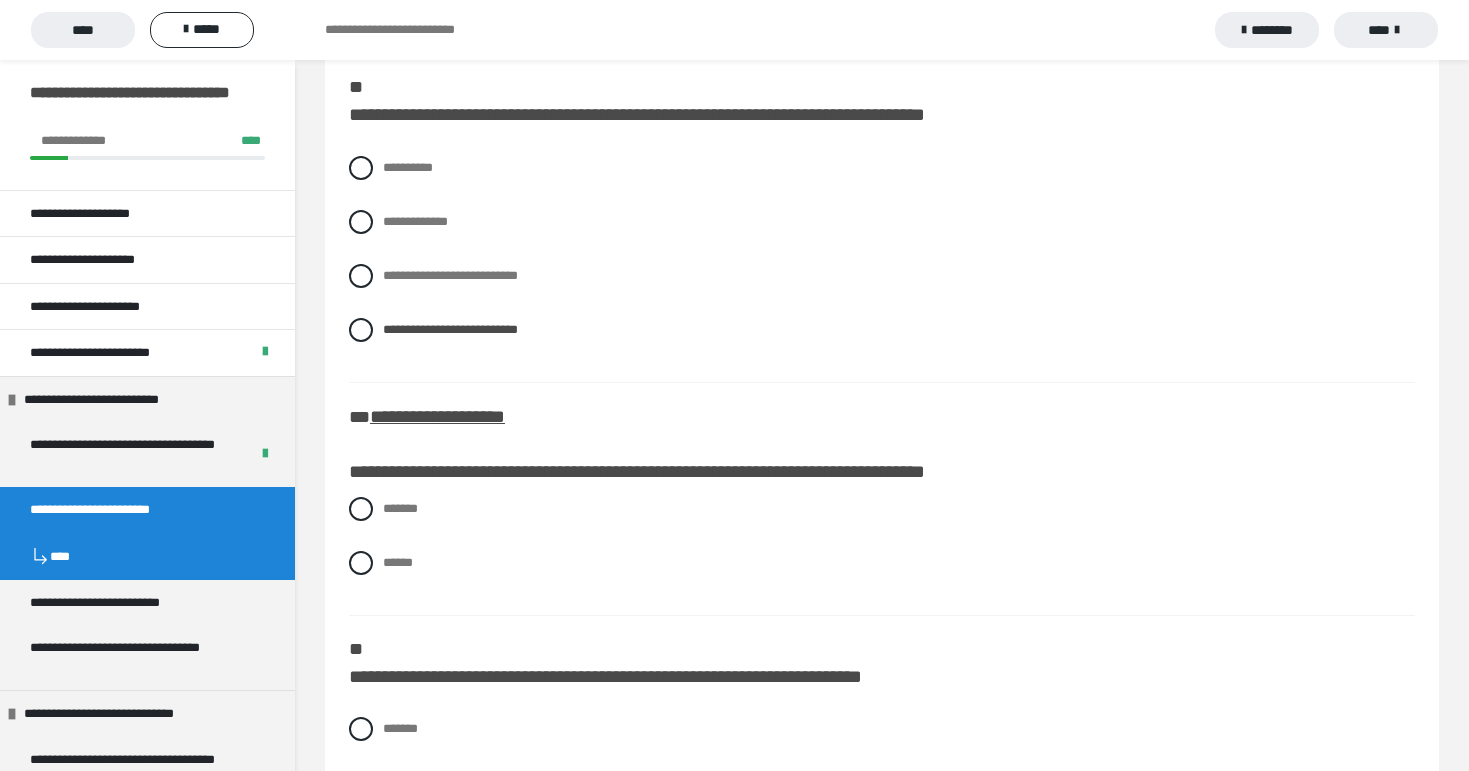 scroll, scrollTop: 1985, scrollLeft: 0, axis: vertical 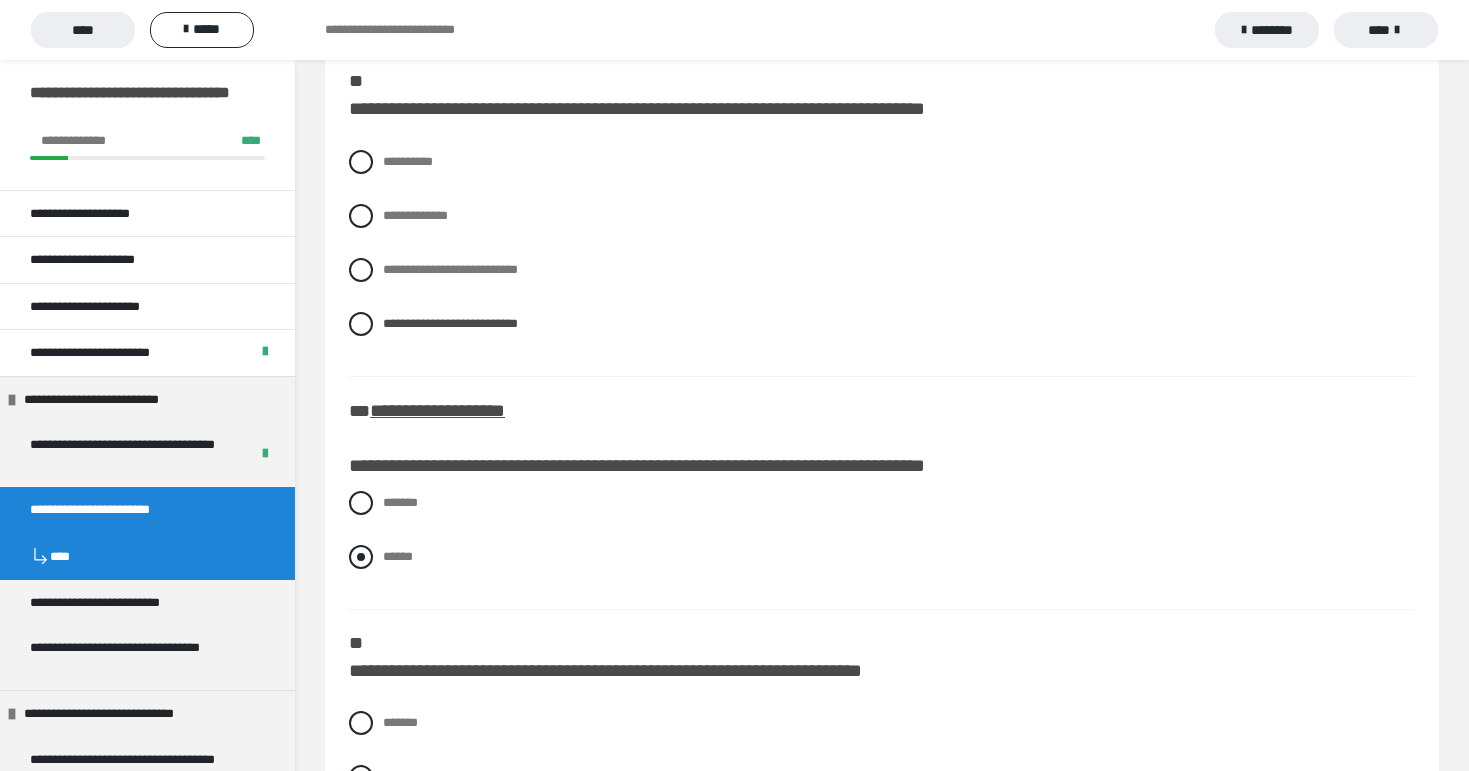 click at bounding box center (361, 557) 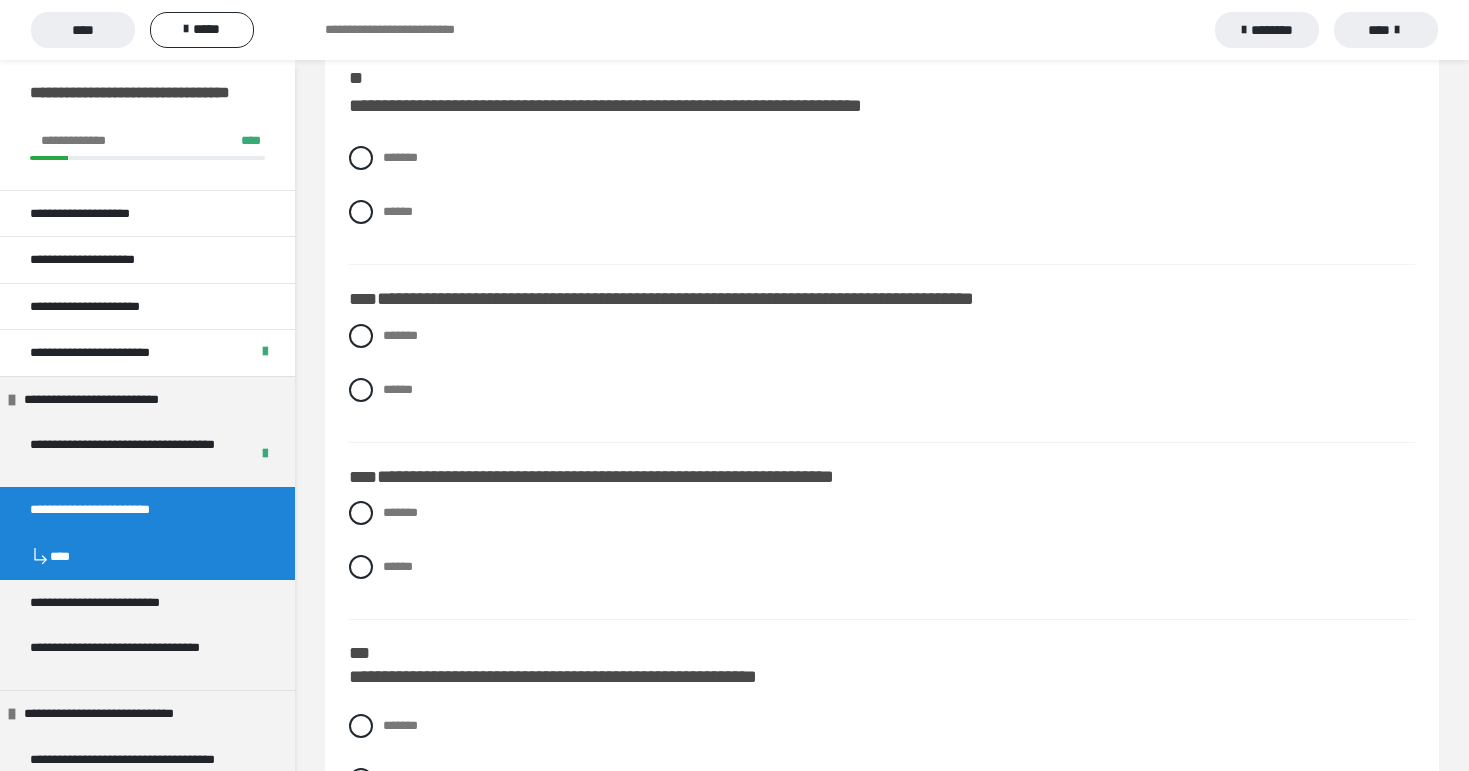 scroll, scrollTop: 2548, scrollLeft: 0, axis: vertical 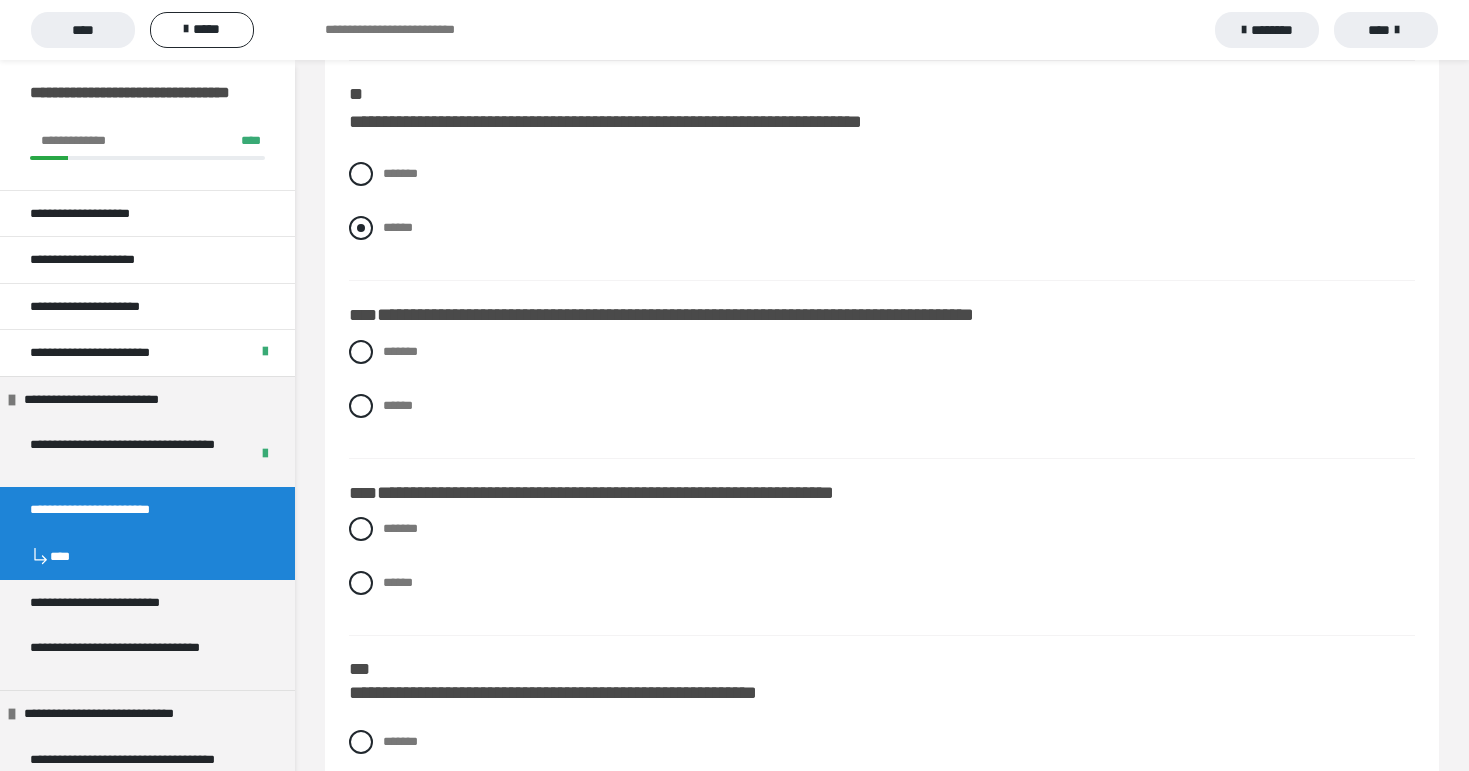 click at bounding box center [361, 228] 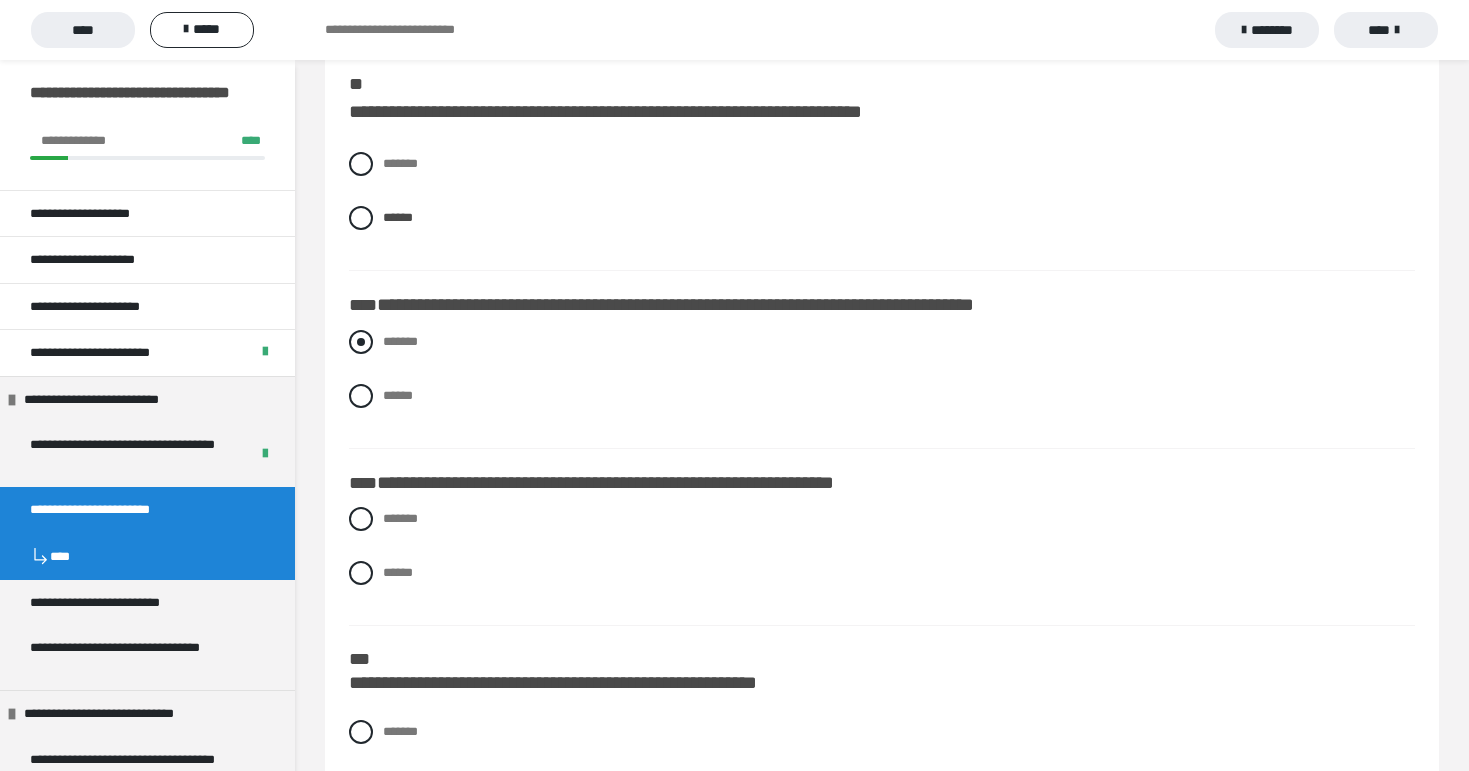 scroll, scrollTop: 2545, scrollLeft: 0, axis: vertical 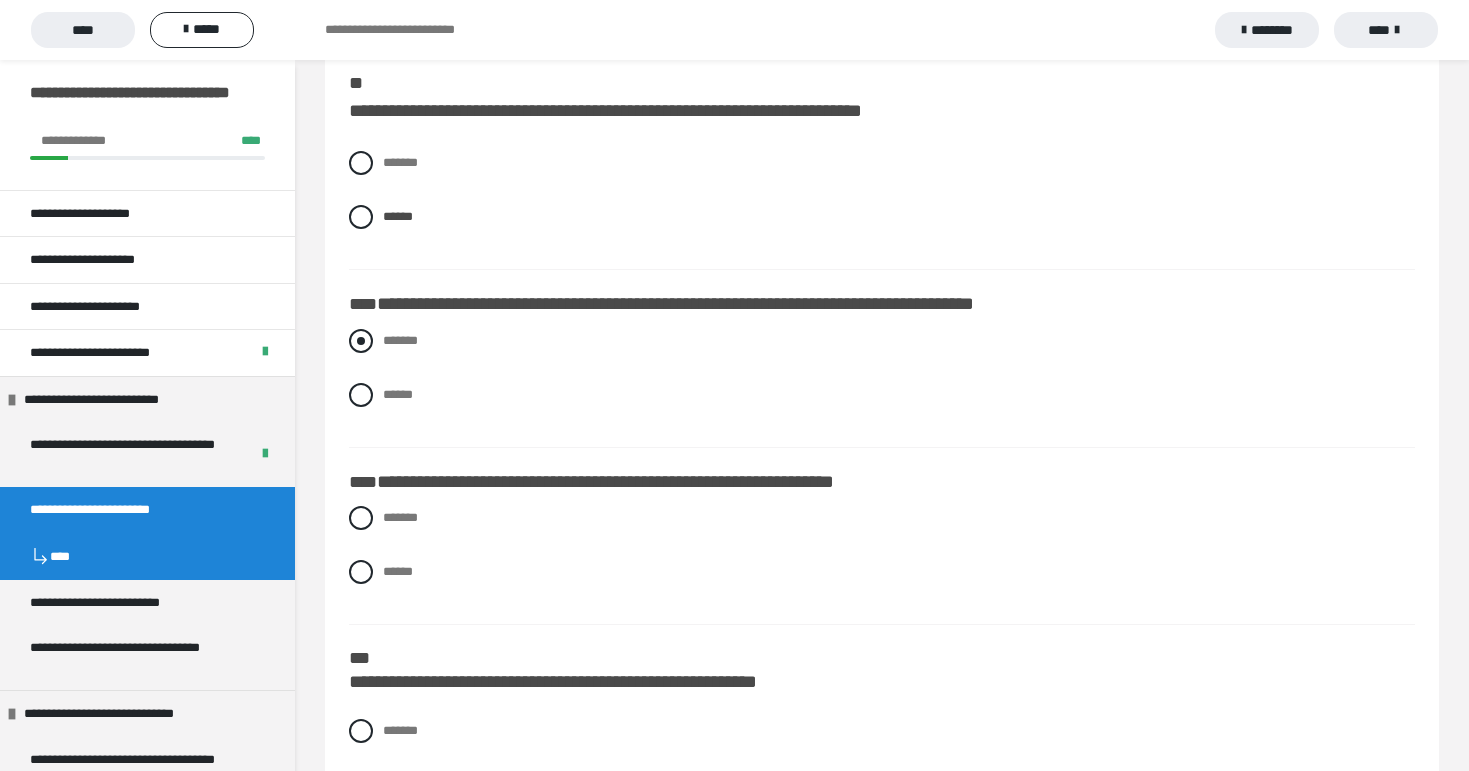 click at bounding box center (361, 341) 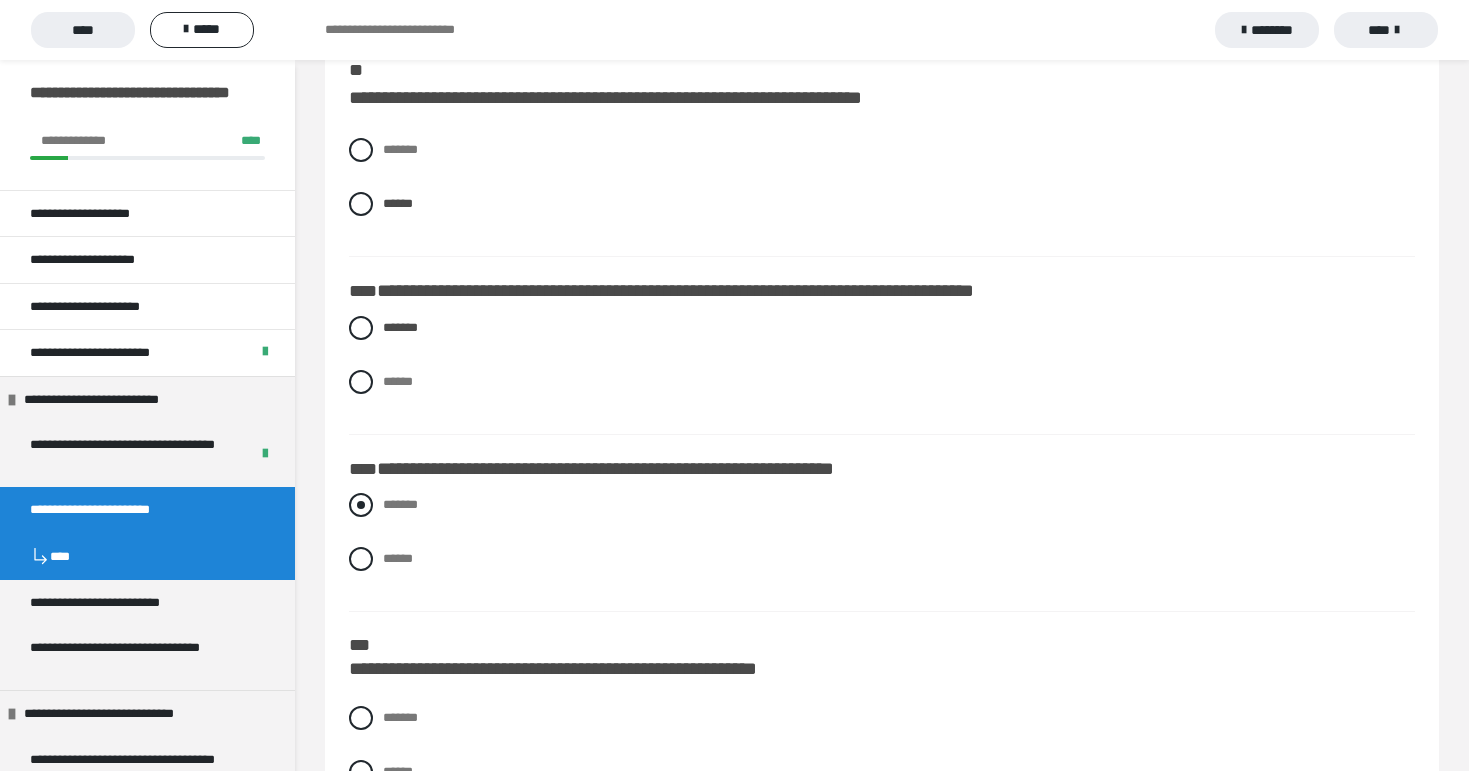 scroll, scrollTop: 2547, scrollLeft: 0, axis: vertical 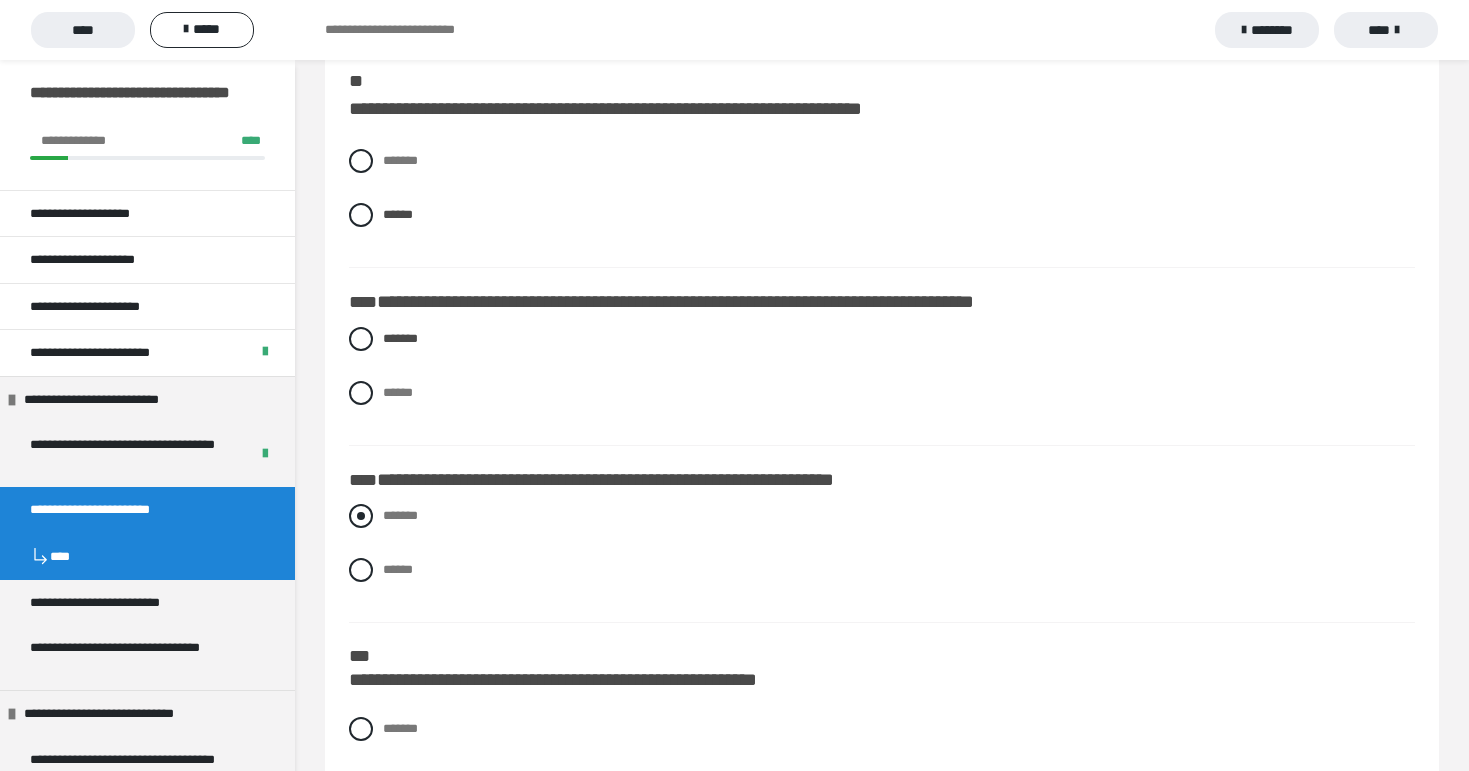 click at bounding box center (361, 516) 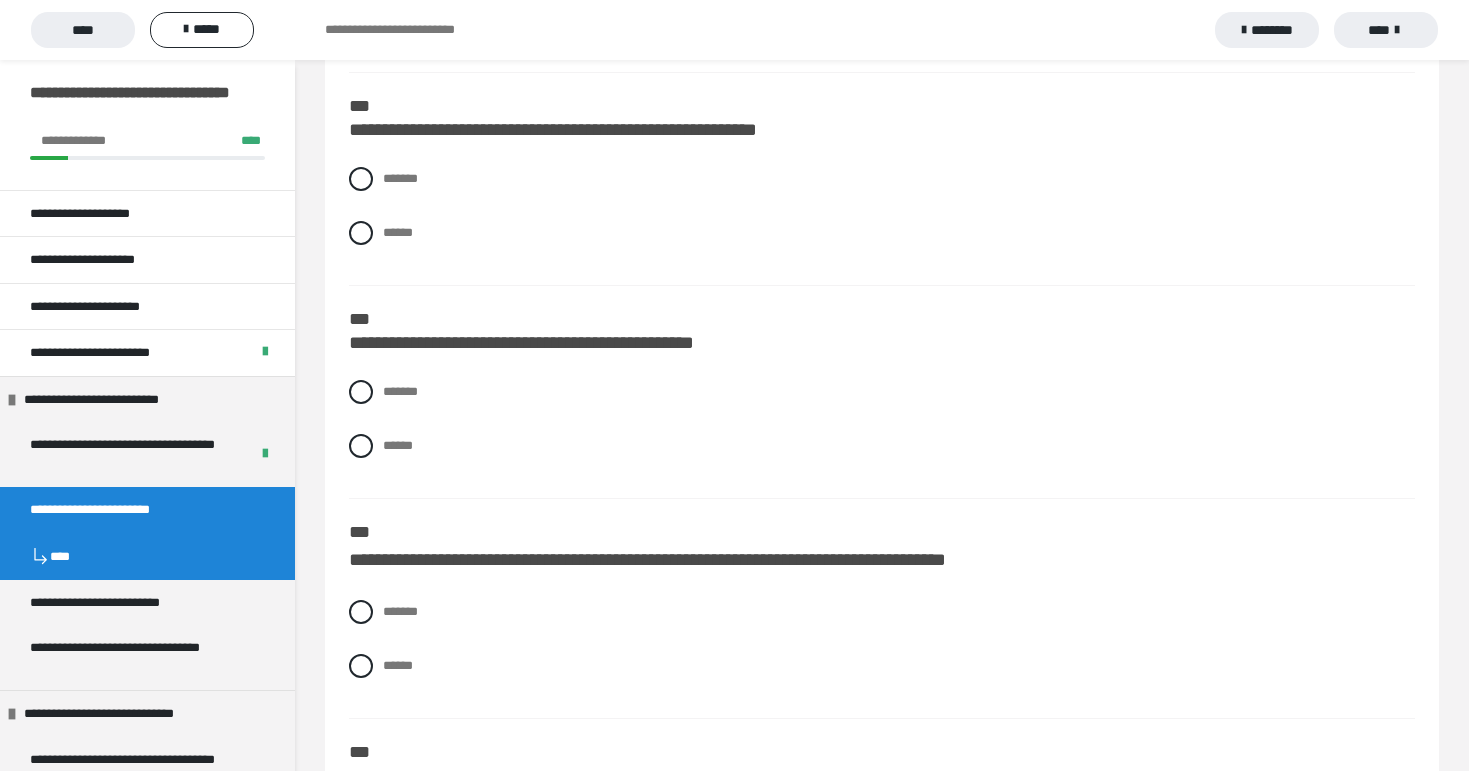 scroll, scrollTop: 3095, scrollLeft: 0, axis: vertical 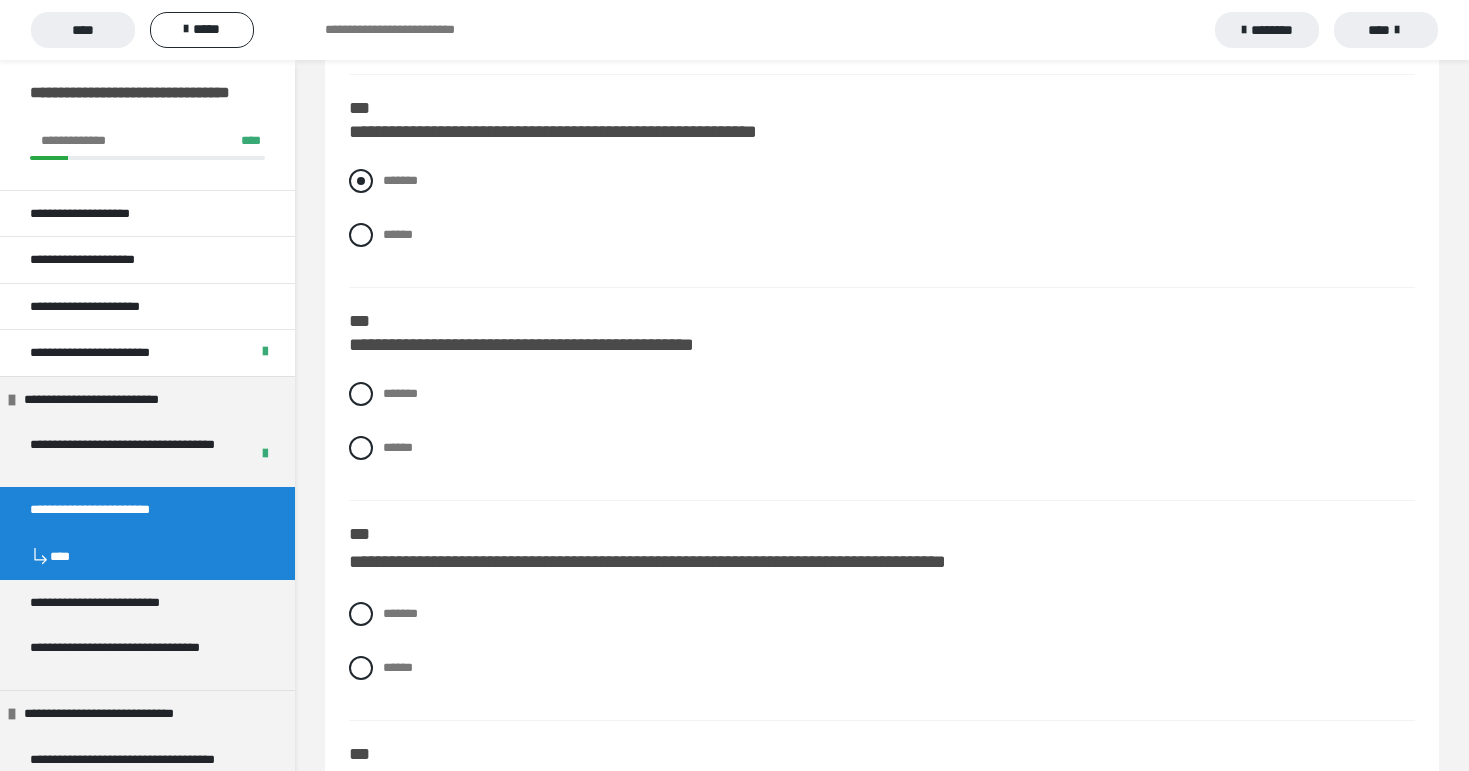 click on "*******" at bounding box center [882, 181] 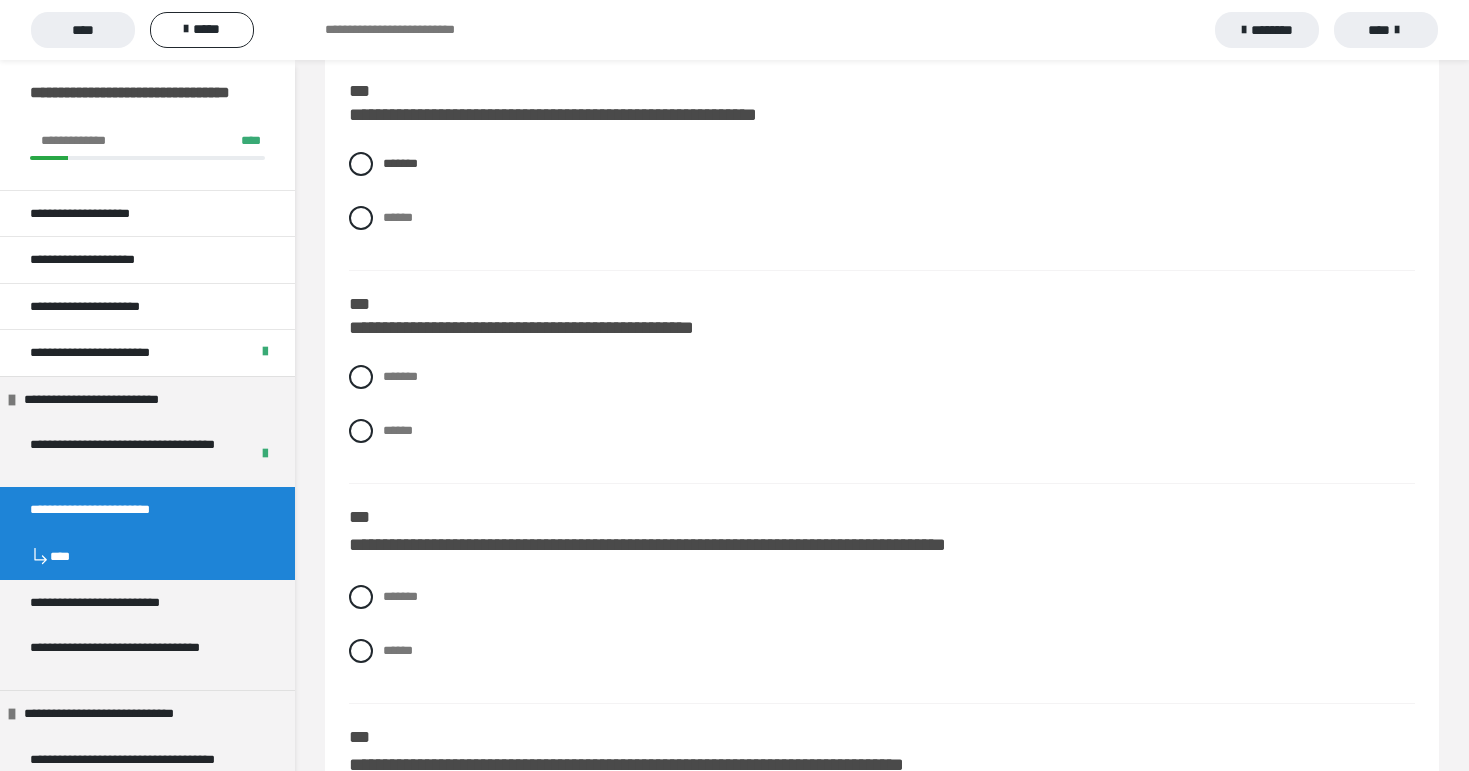 scroll, scrollTop: 3114, scrollLeft: 0, axis: vertical 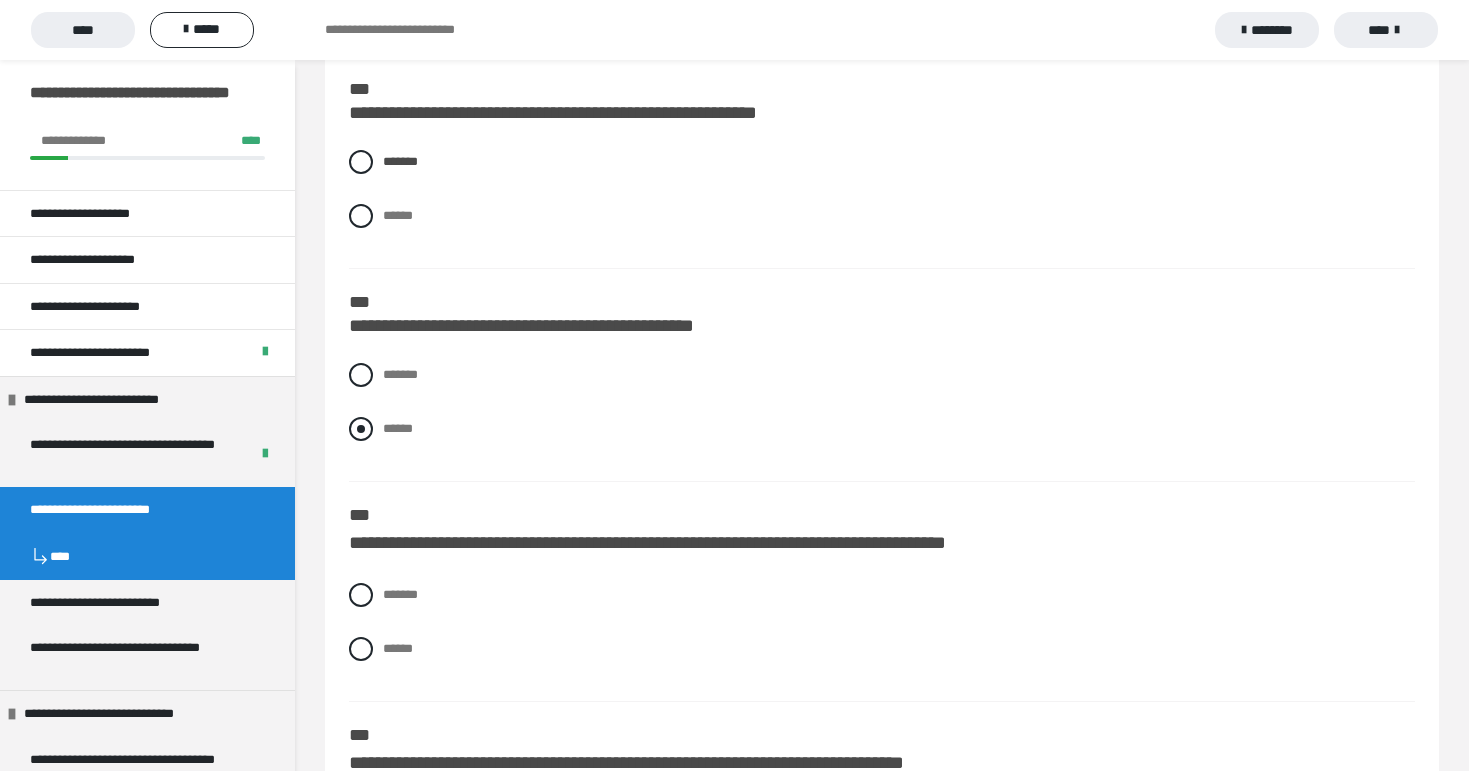 click at bounding box center (361, 429) 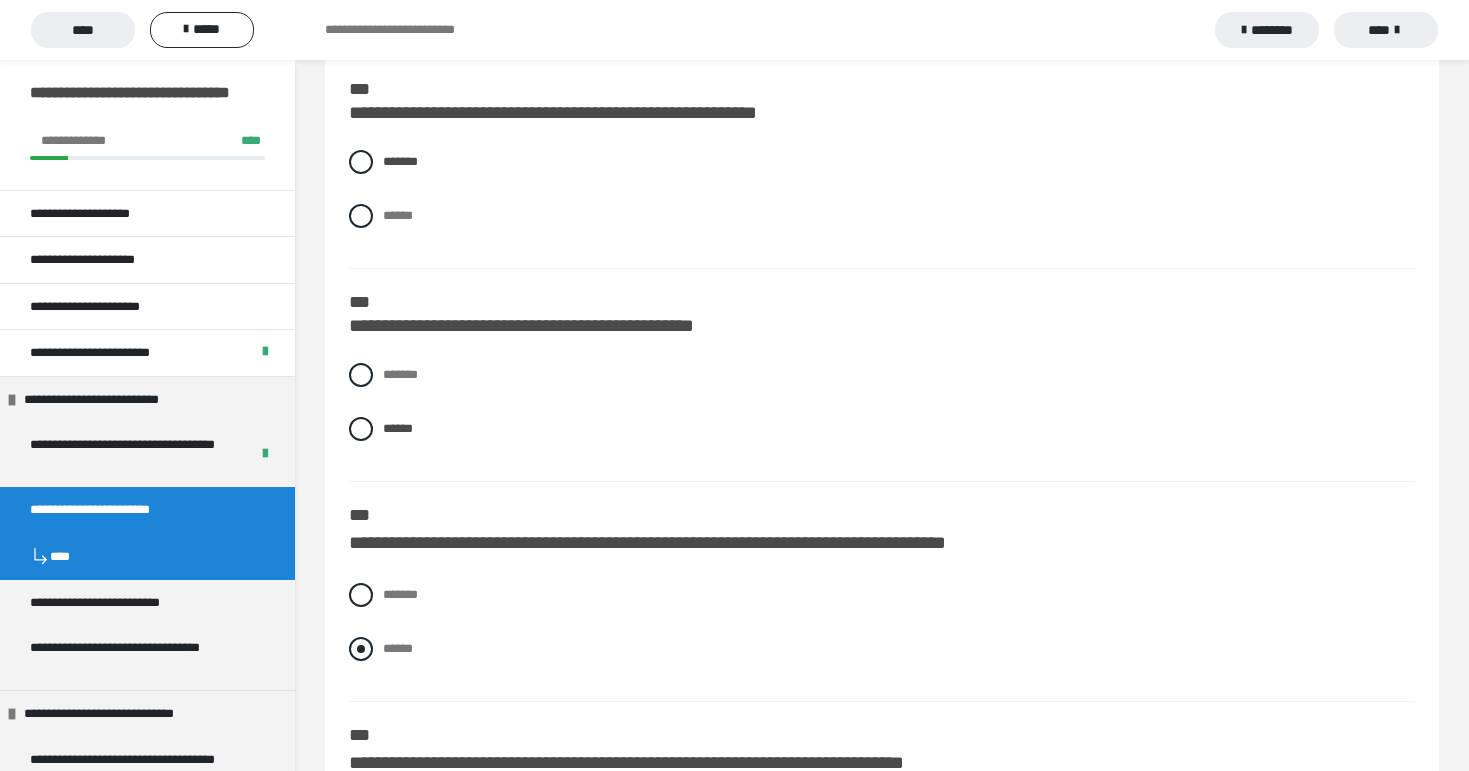 click at bounding box center (361, 649) 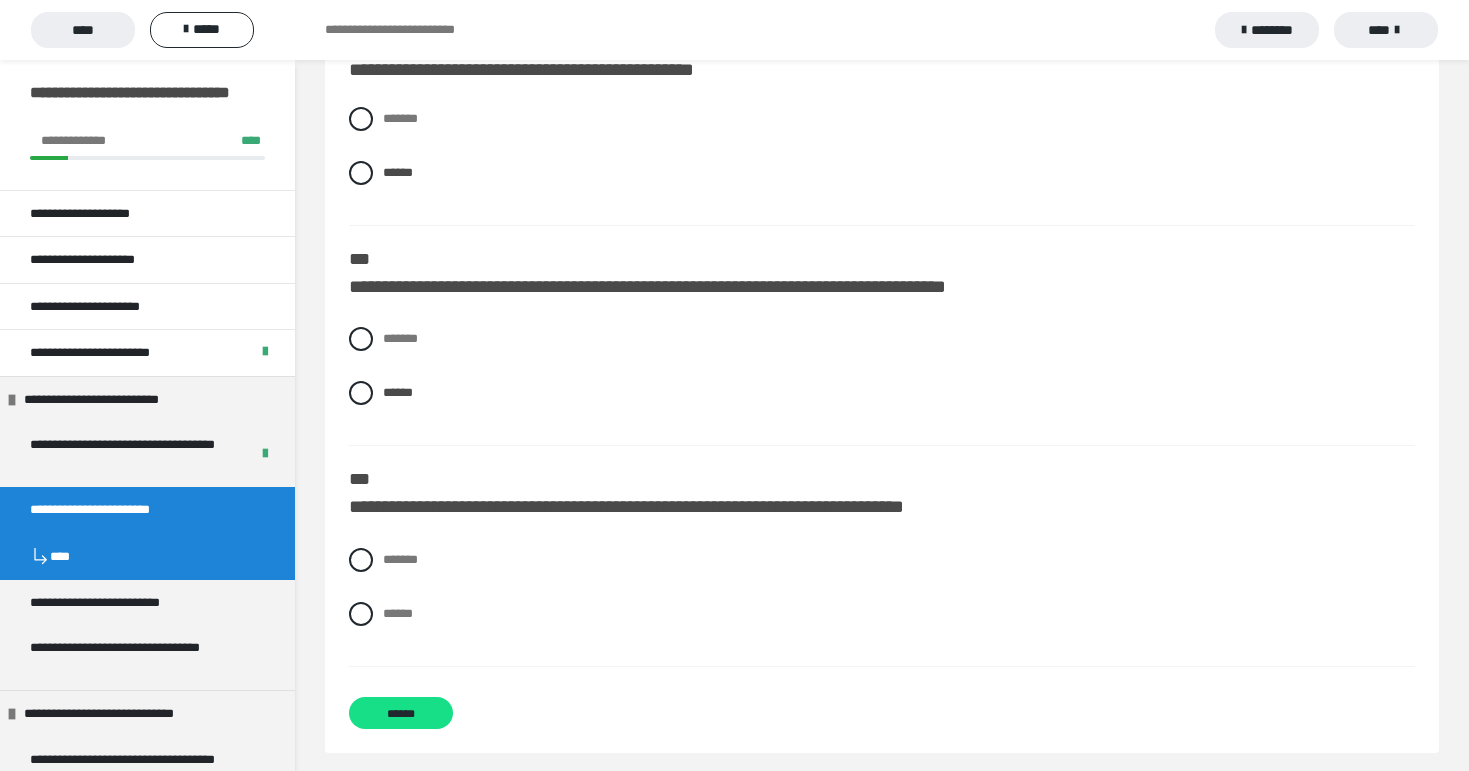 scroll, scrollTop: 3382, scrollLeft: 0, axis: vertical 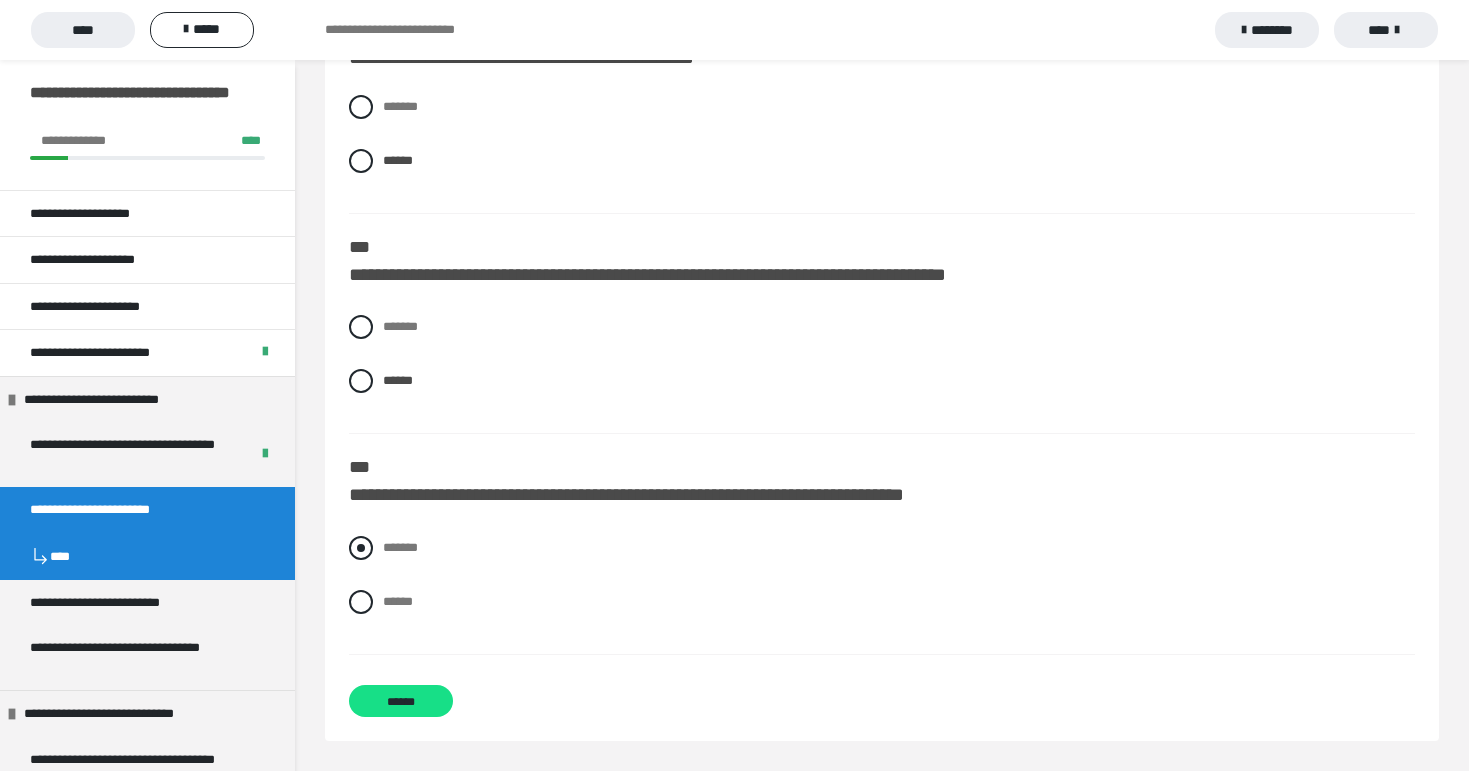 click at bounding box center [361, 548] 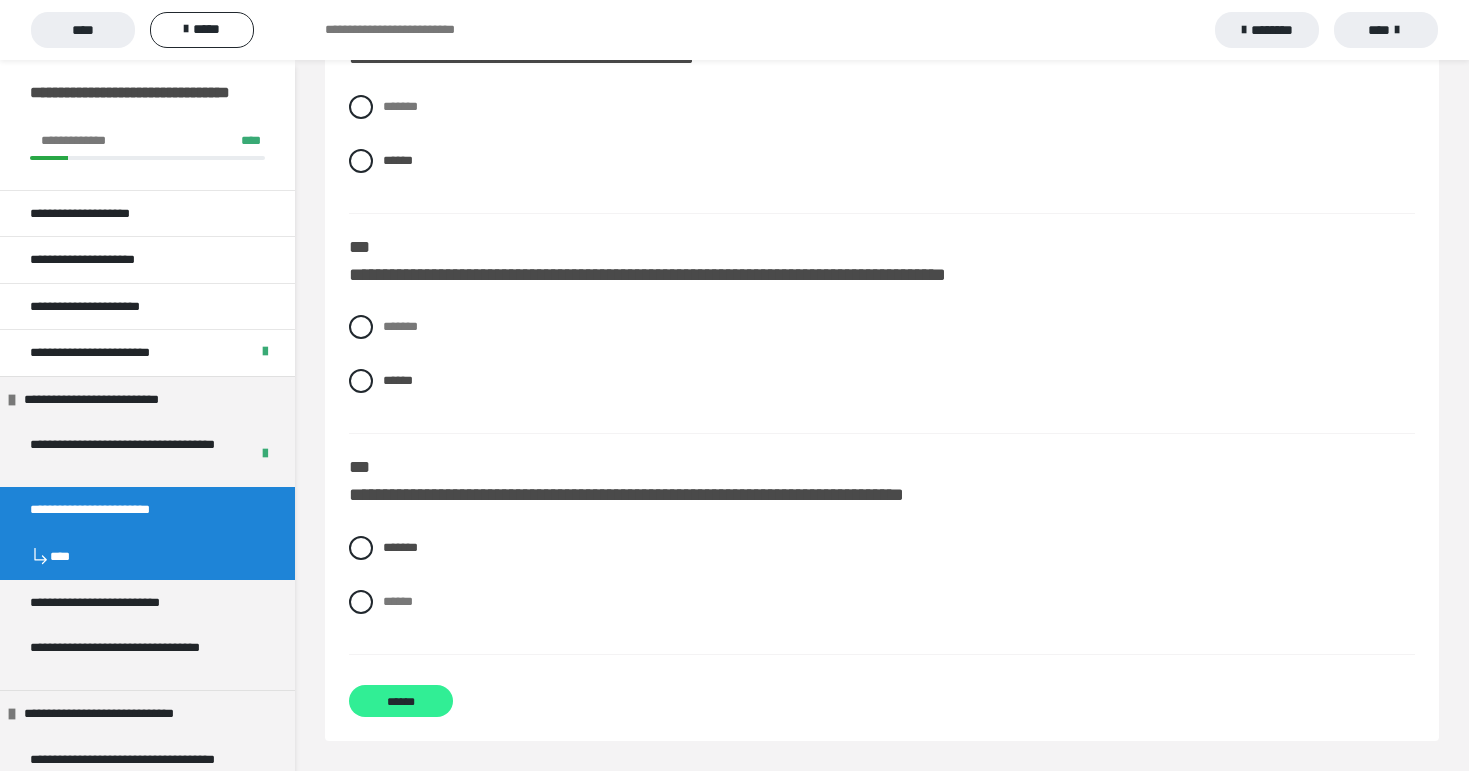 click on "******" at bounding box center (401, 701) 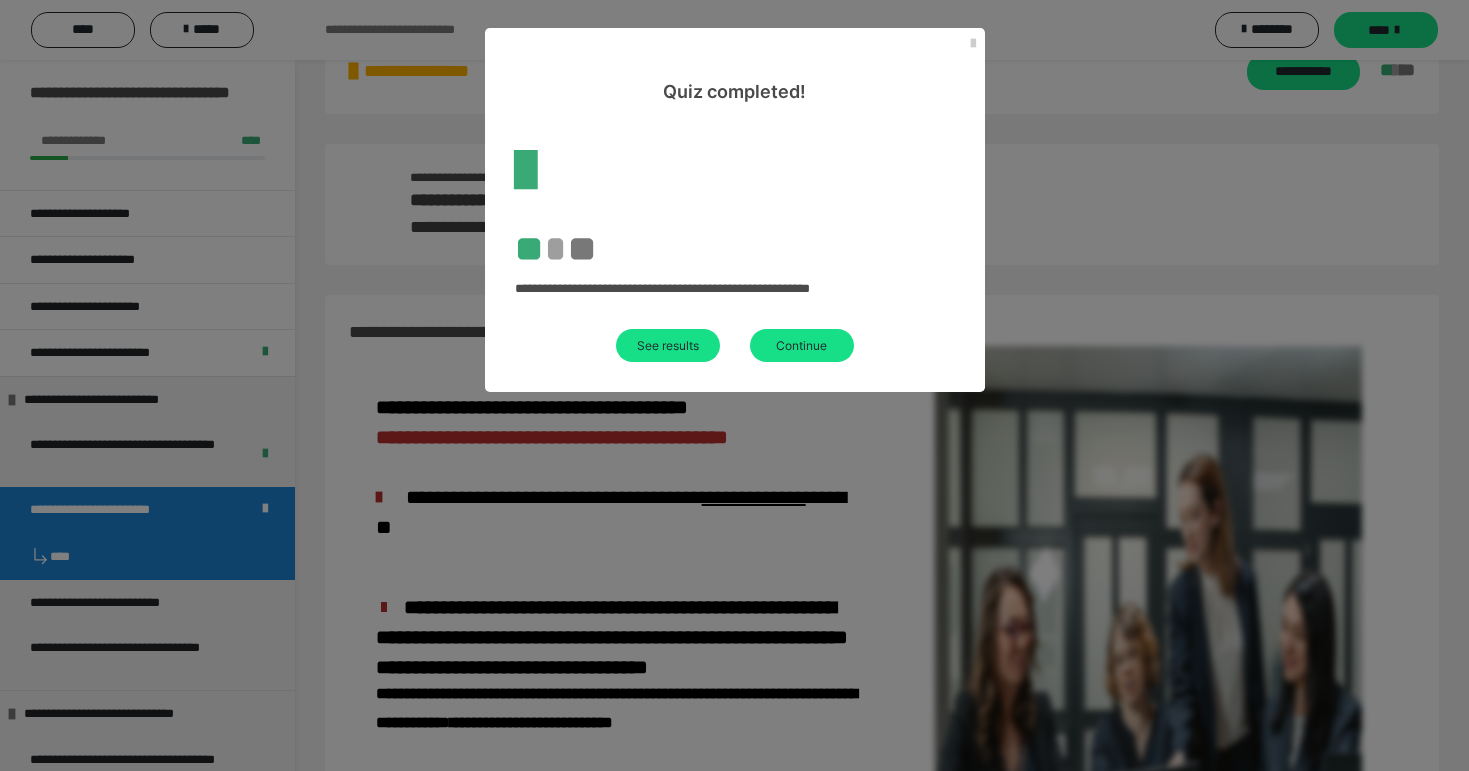 scroll, scrollTop: 1117, scrollLeft: 0, axis: vertical 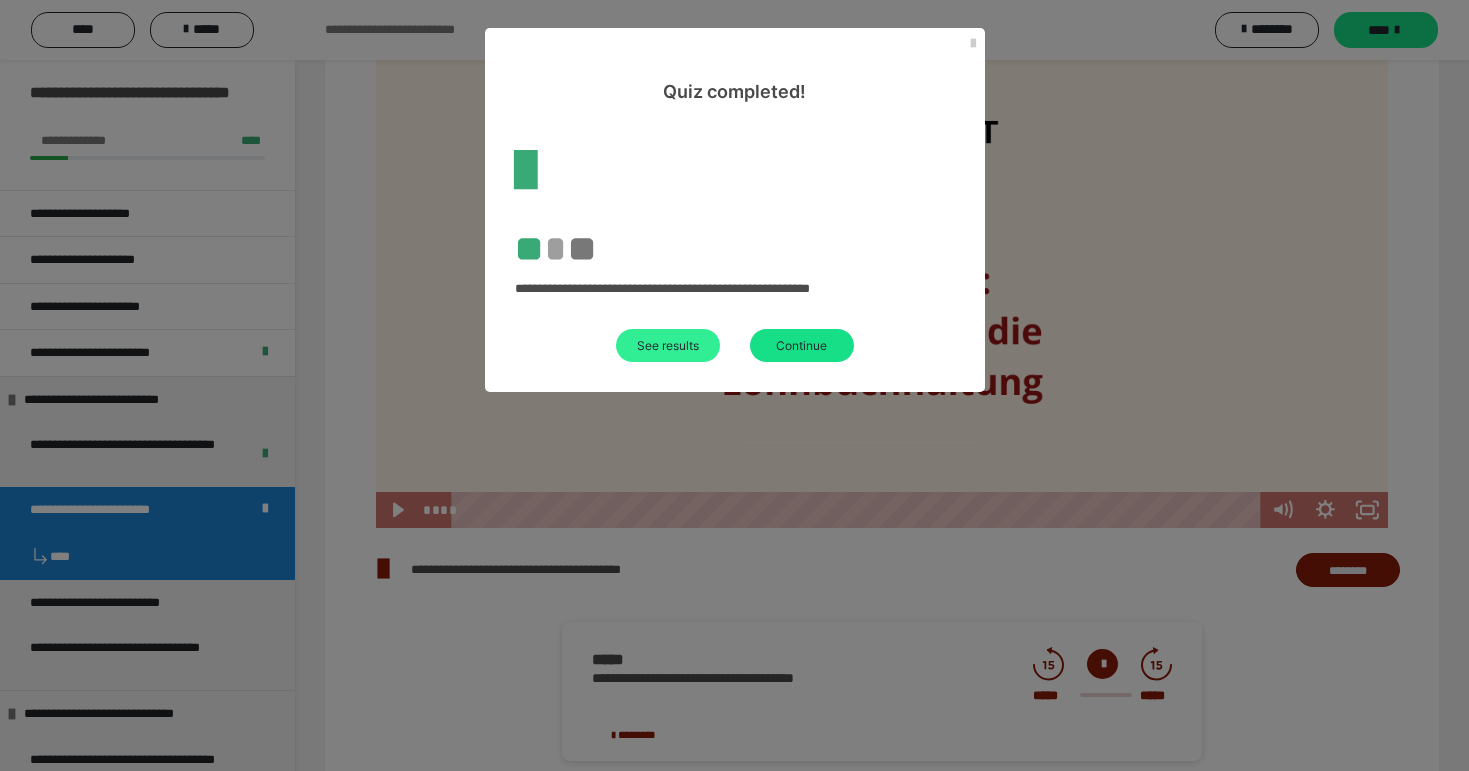 click on "See results" at bounding box center (668, 345) 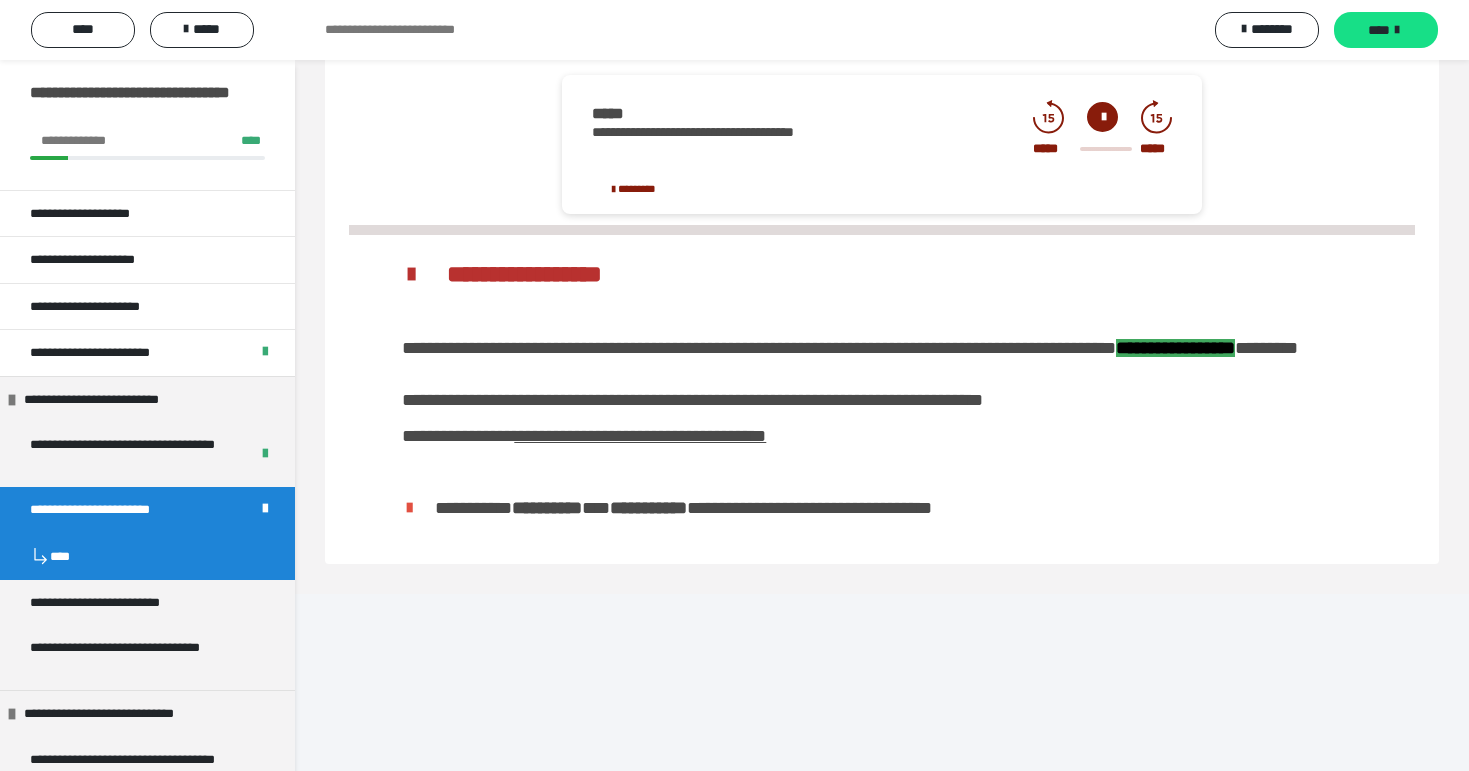 scroll, scrollTop: 4123, scrollLeft: 0, axis: vertical 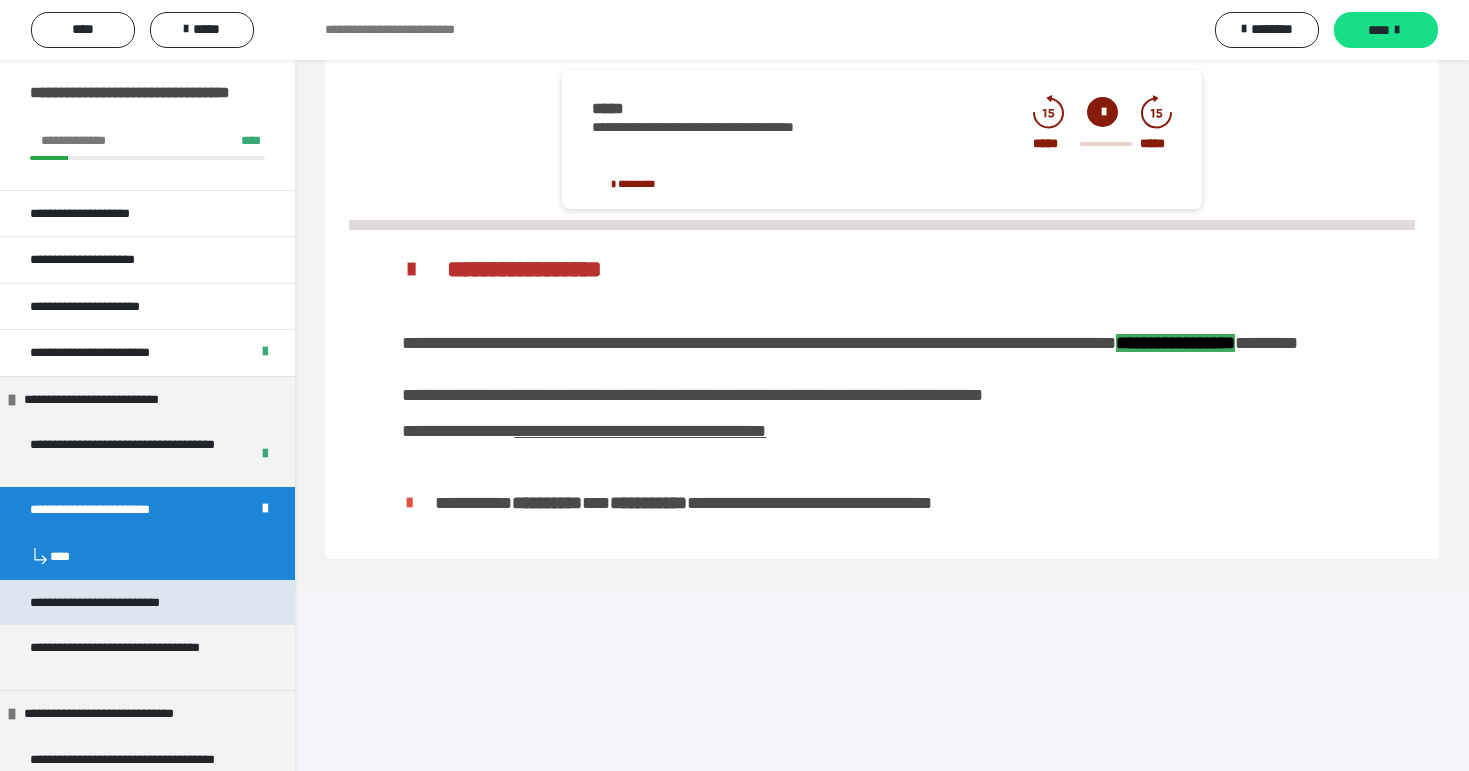 click on "**********" at bounding box center (128, 603) 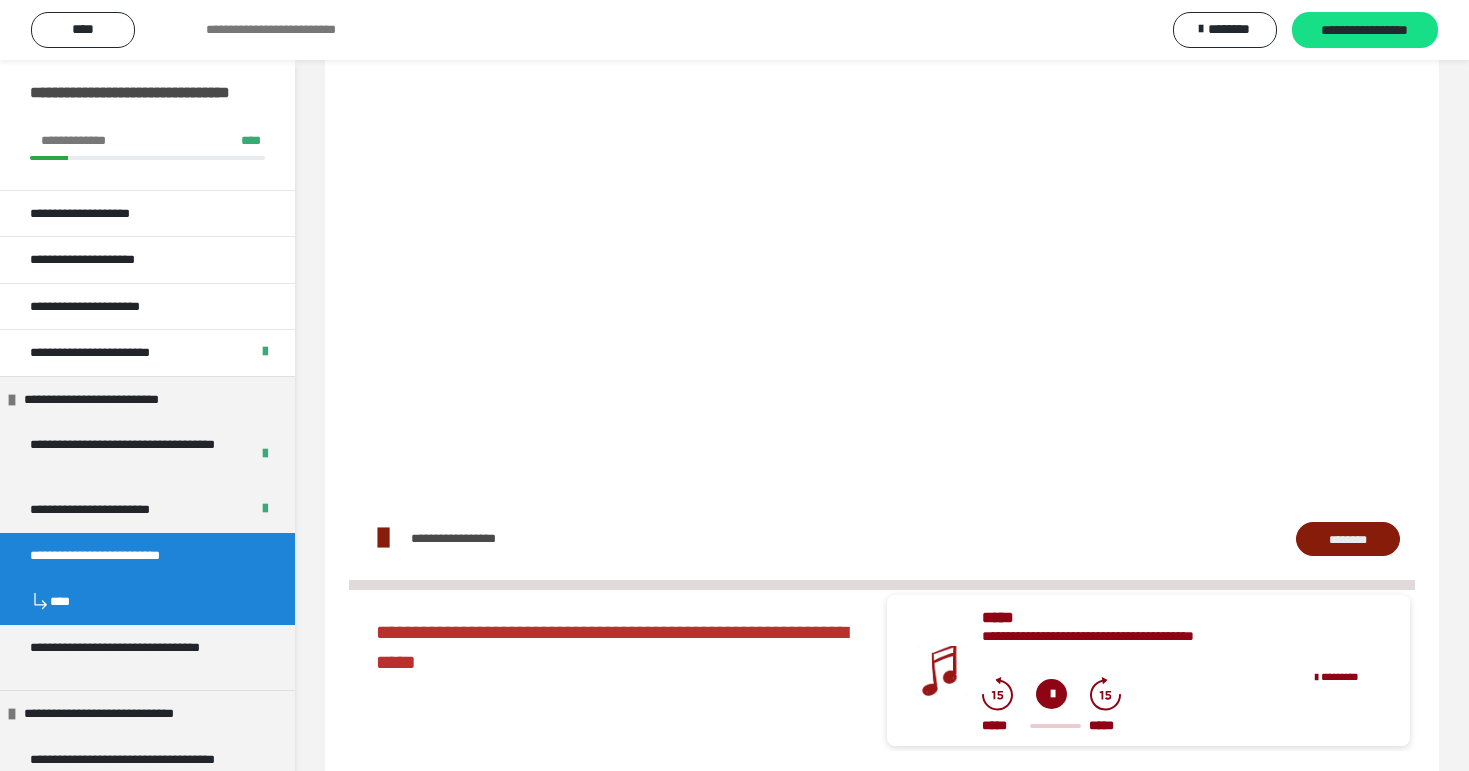 scroll, scrollTop: 963, scrollLeft: 0, axis: vertical 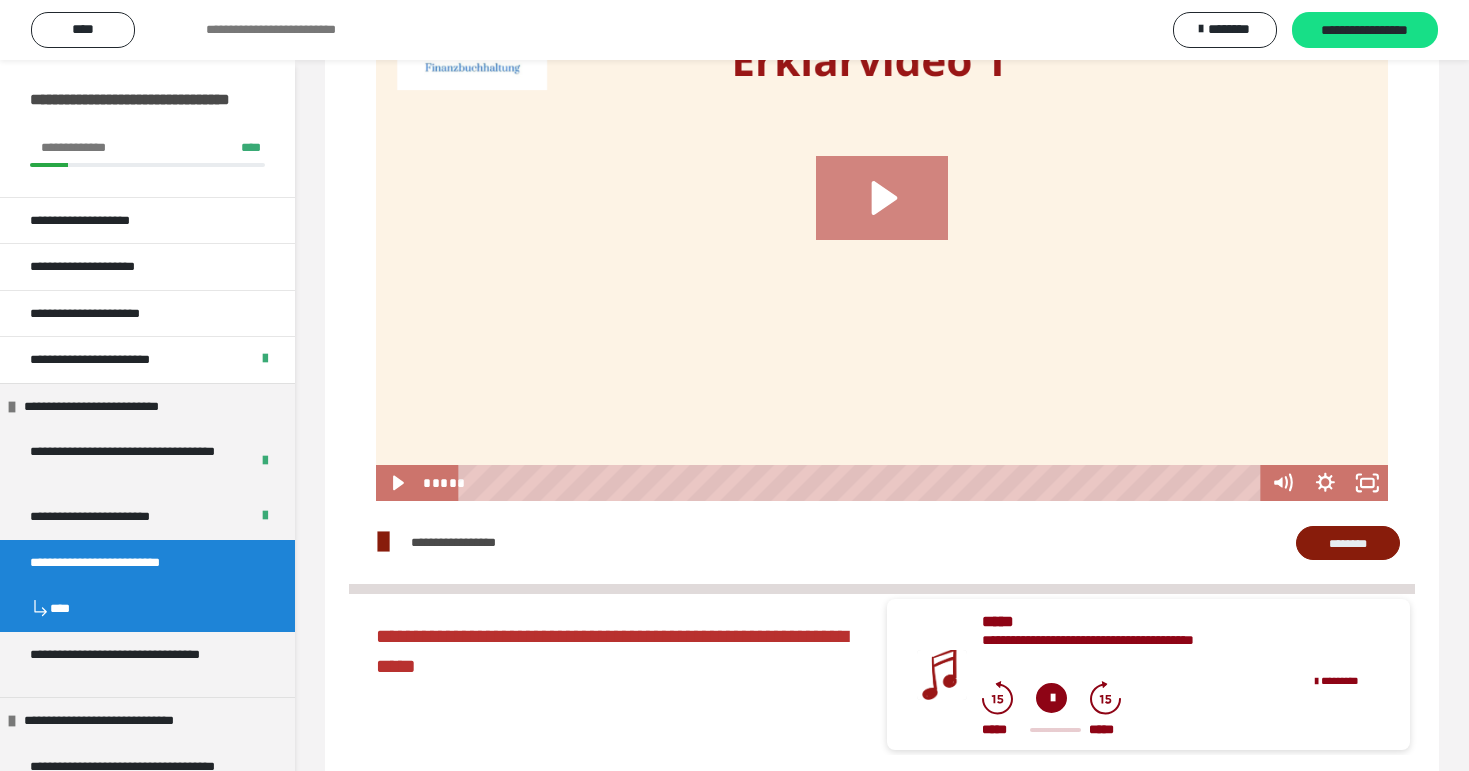 click 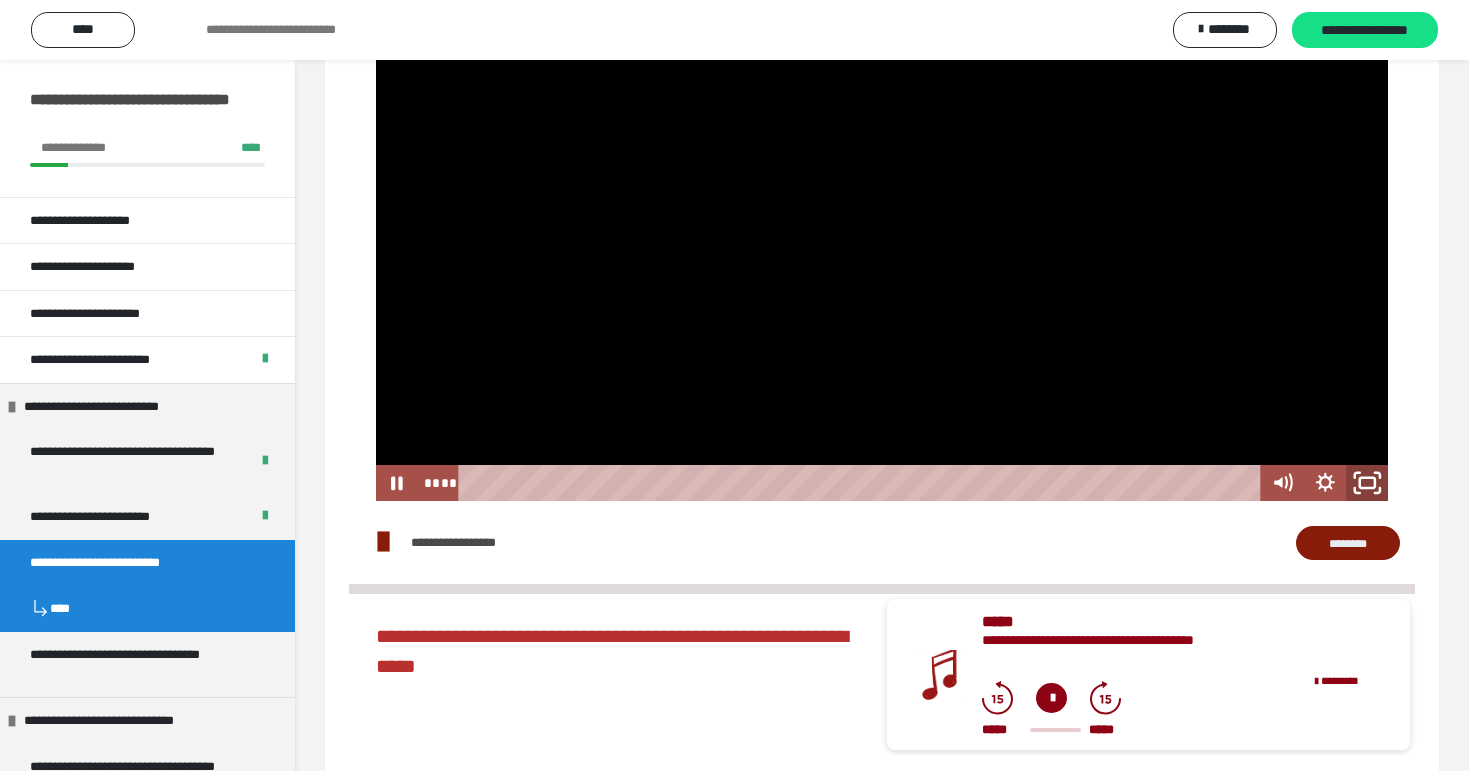 click 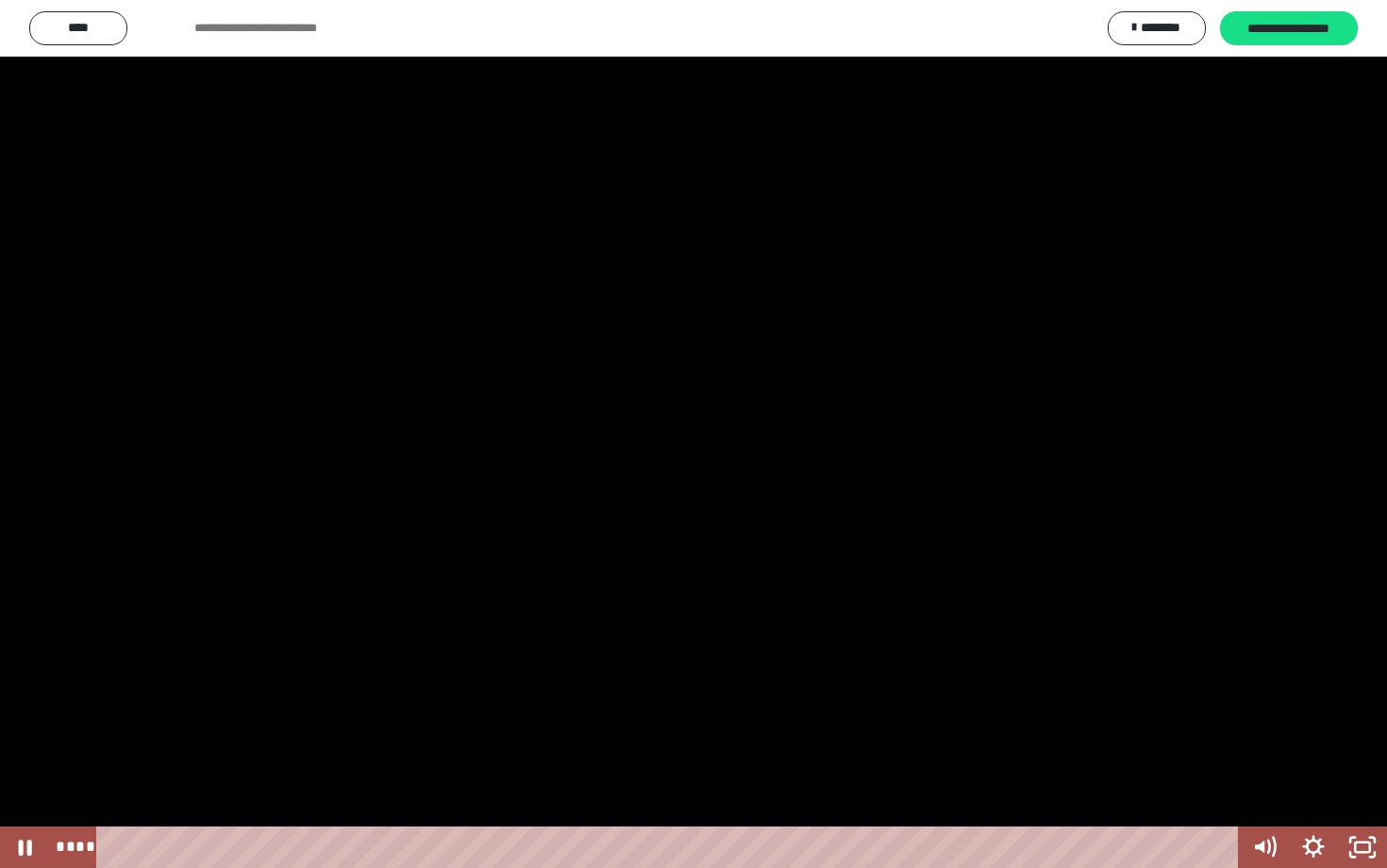 click at bounding box center [694, 434] 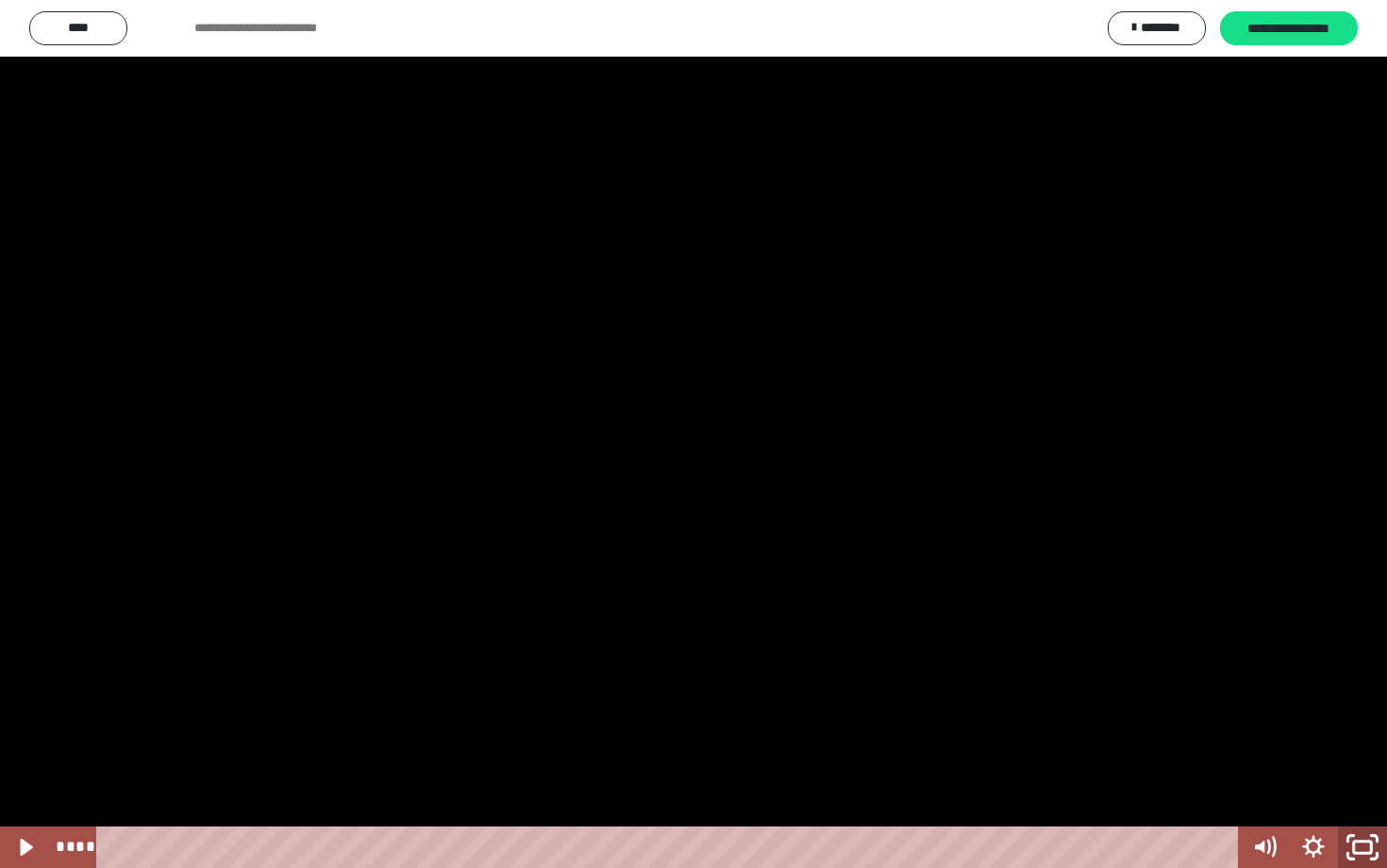 click 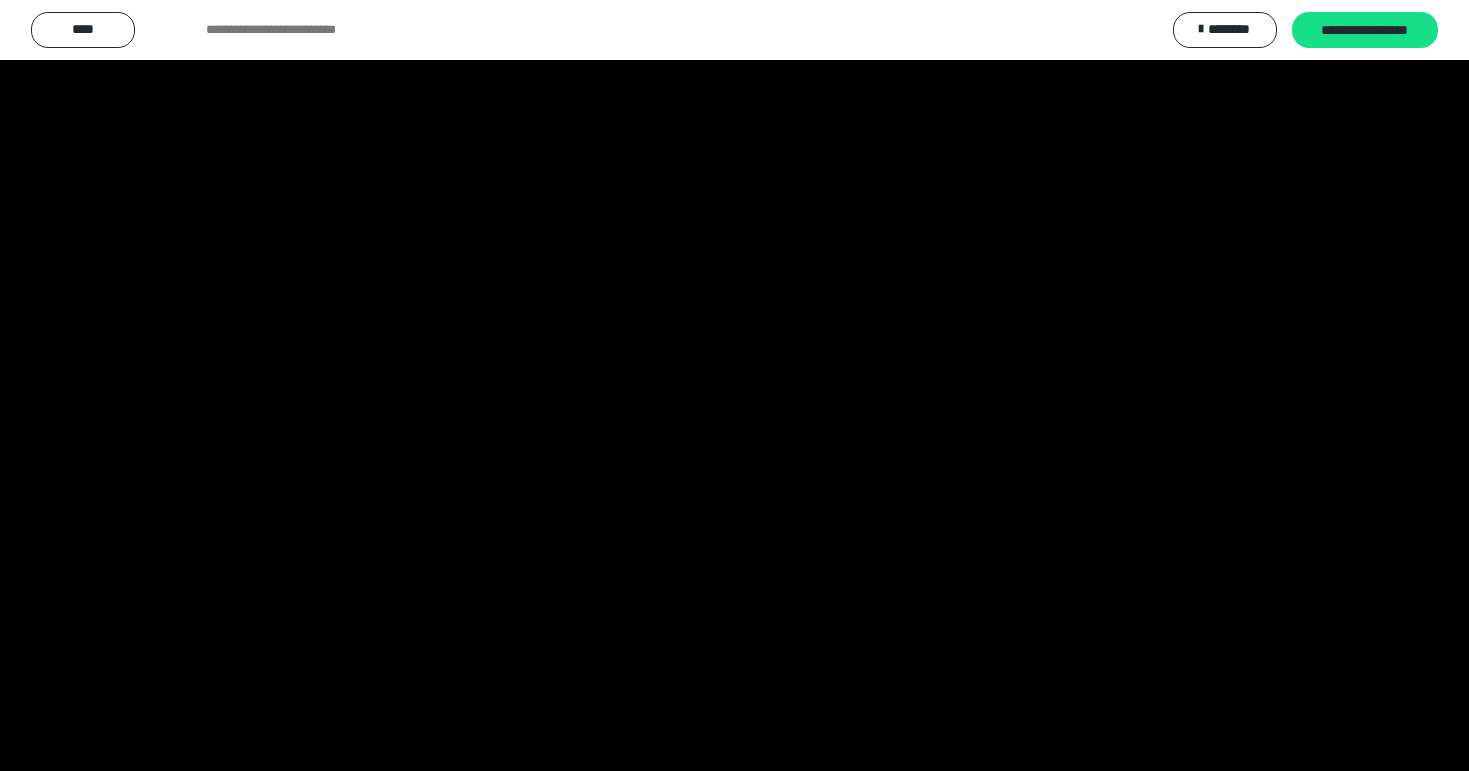 scroll, scrollTop: 7, scrollLeft: 0, axis: vertical 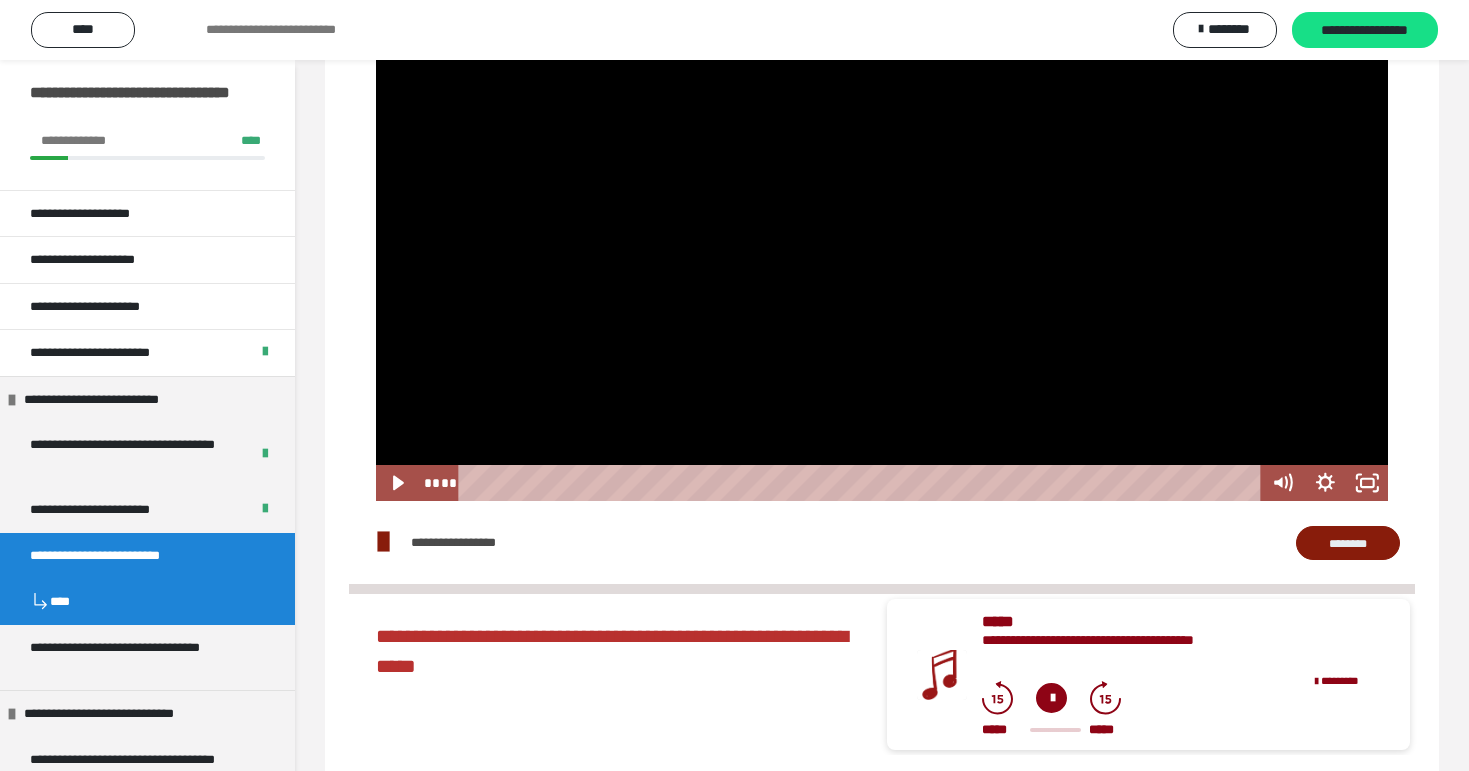 click at bounding box center (882, 216) 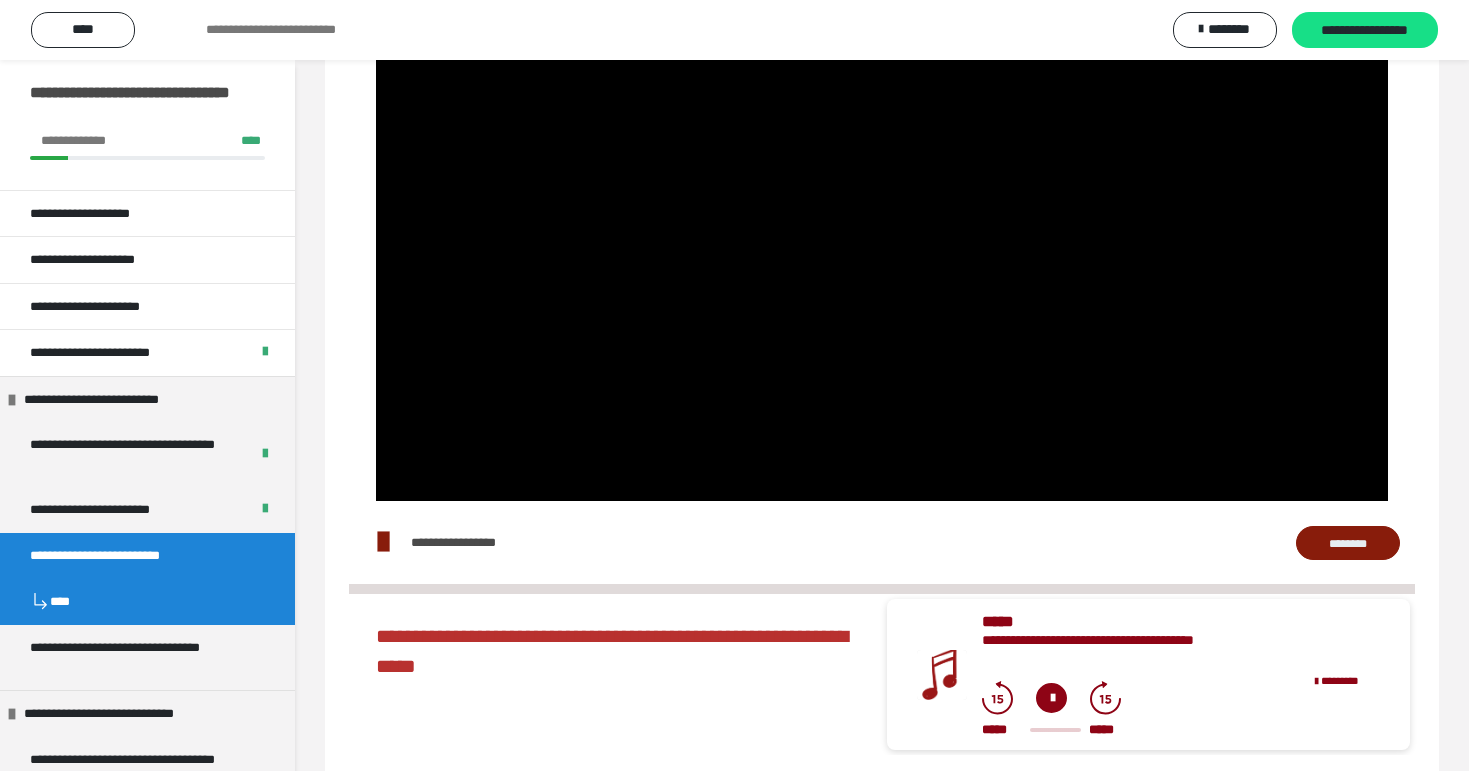 type 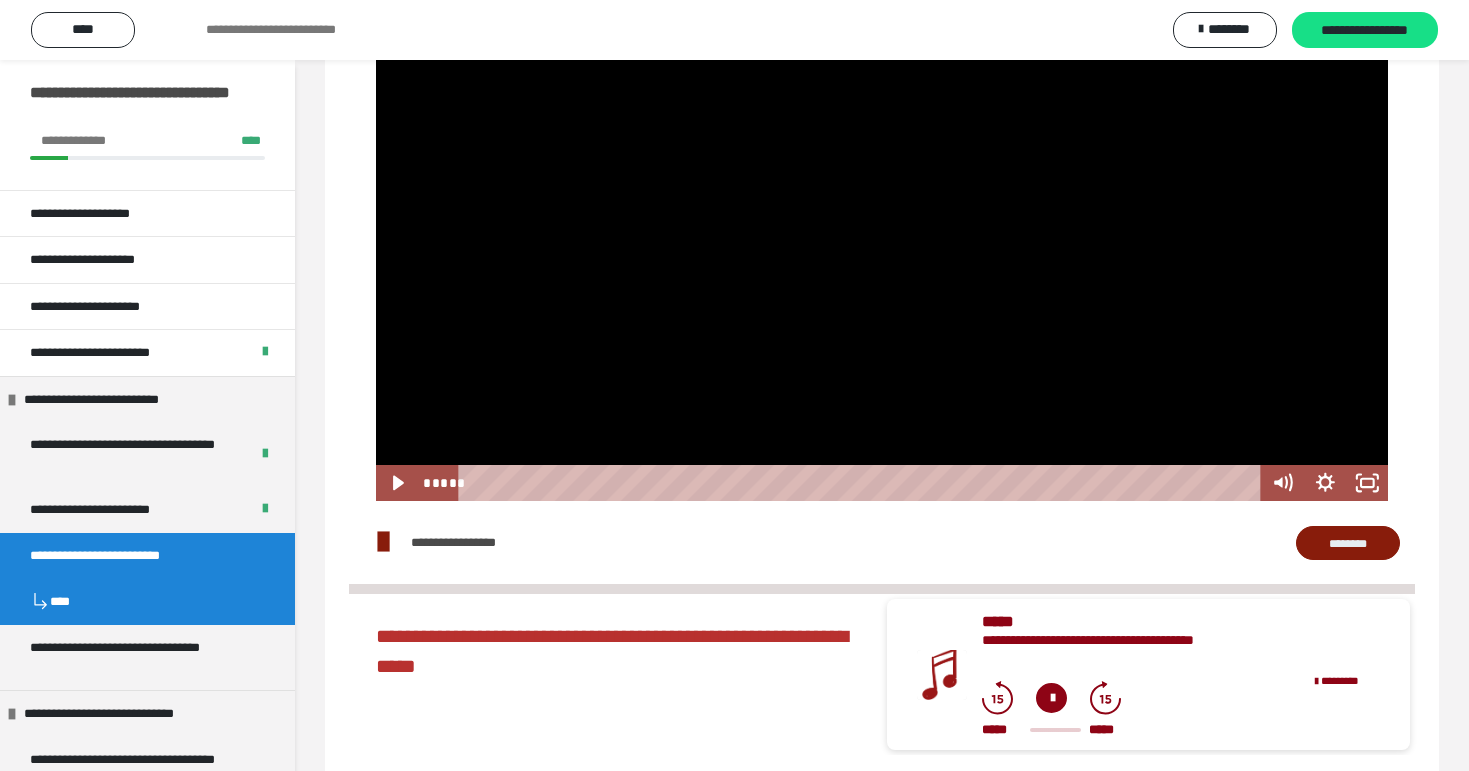 click at bounding box center [882, 216] 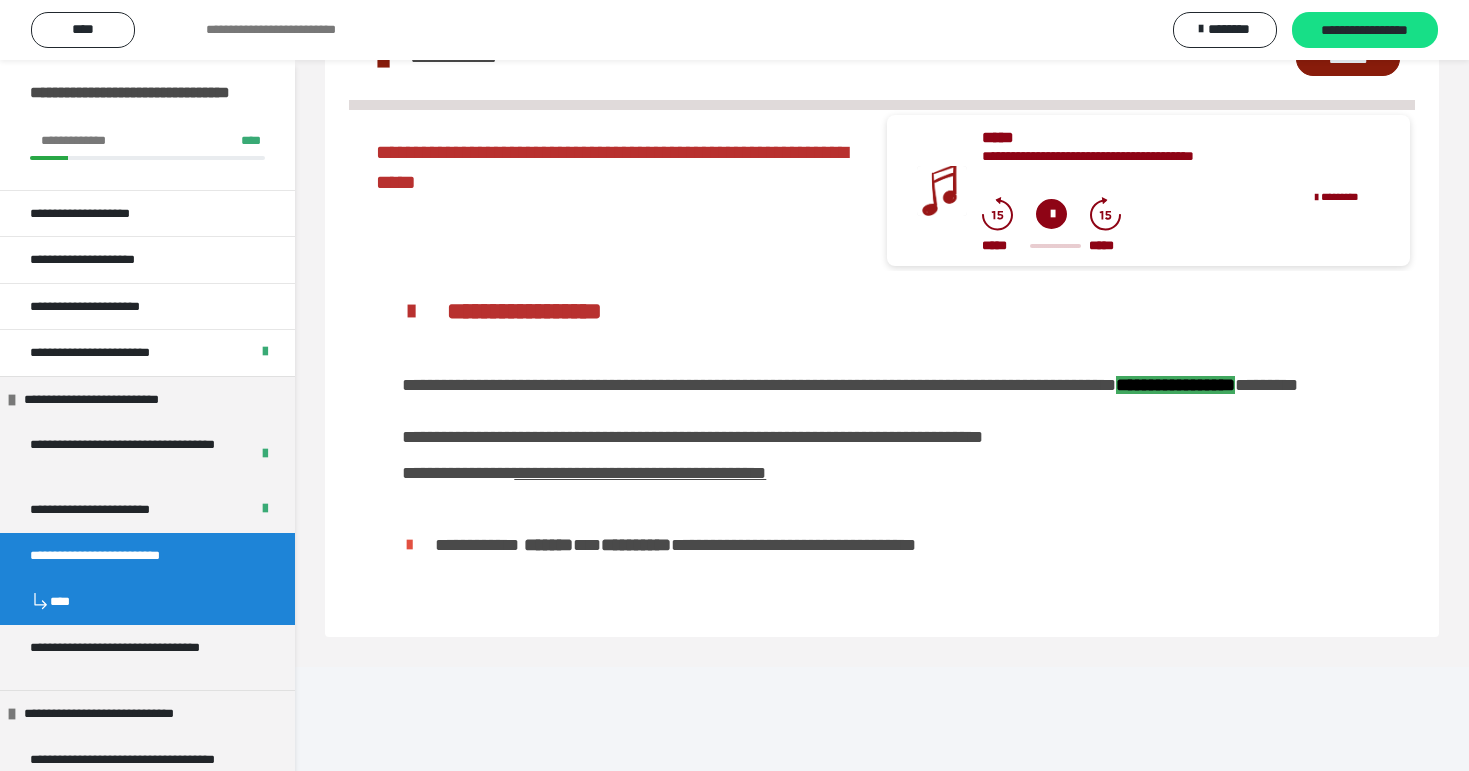 scroll, scrollTop: 1447, scrollLeft: 0, axis: vertical 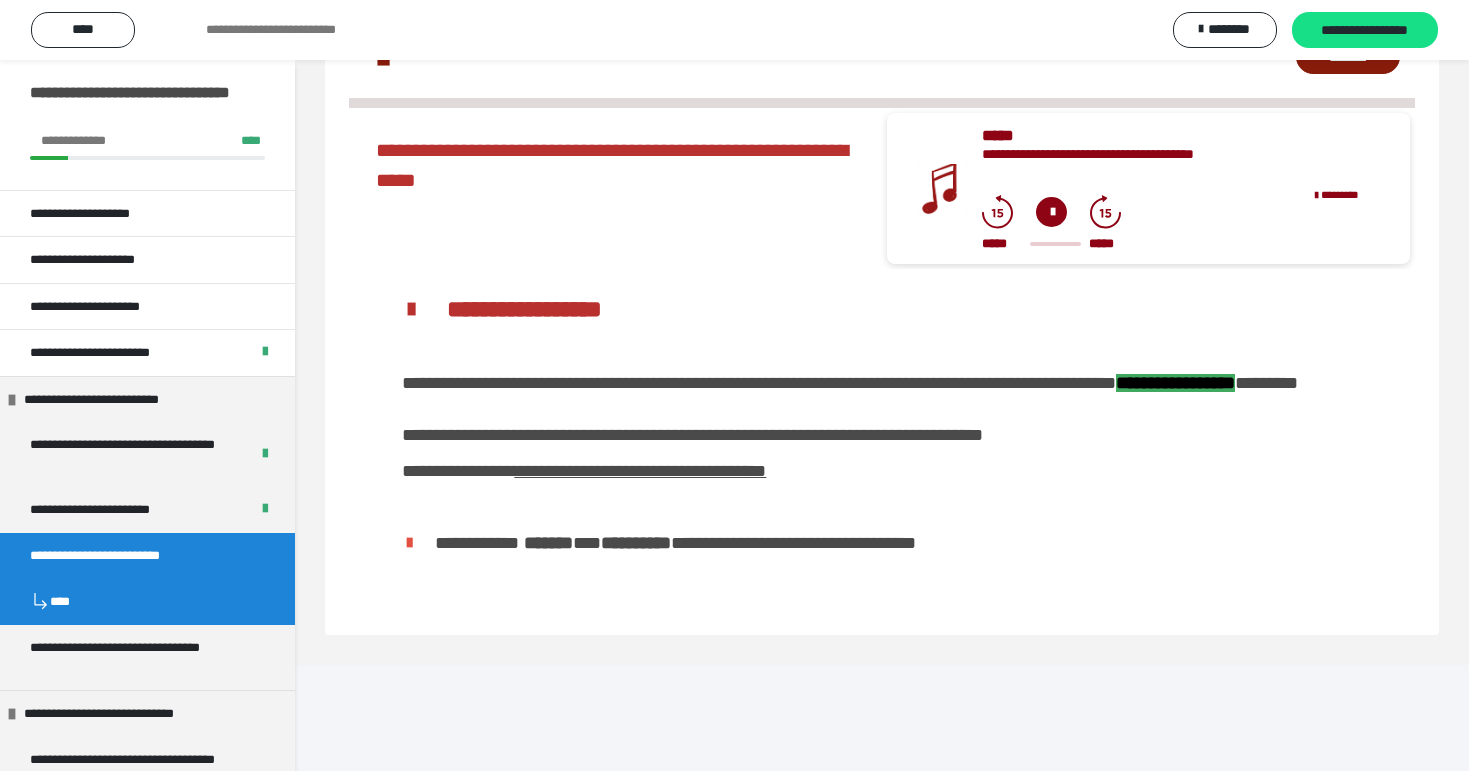 click at bounding box center [882, -270] 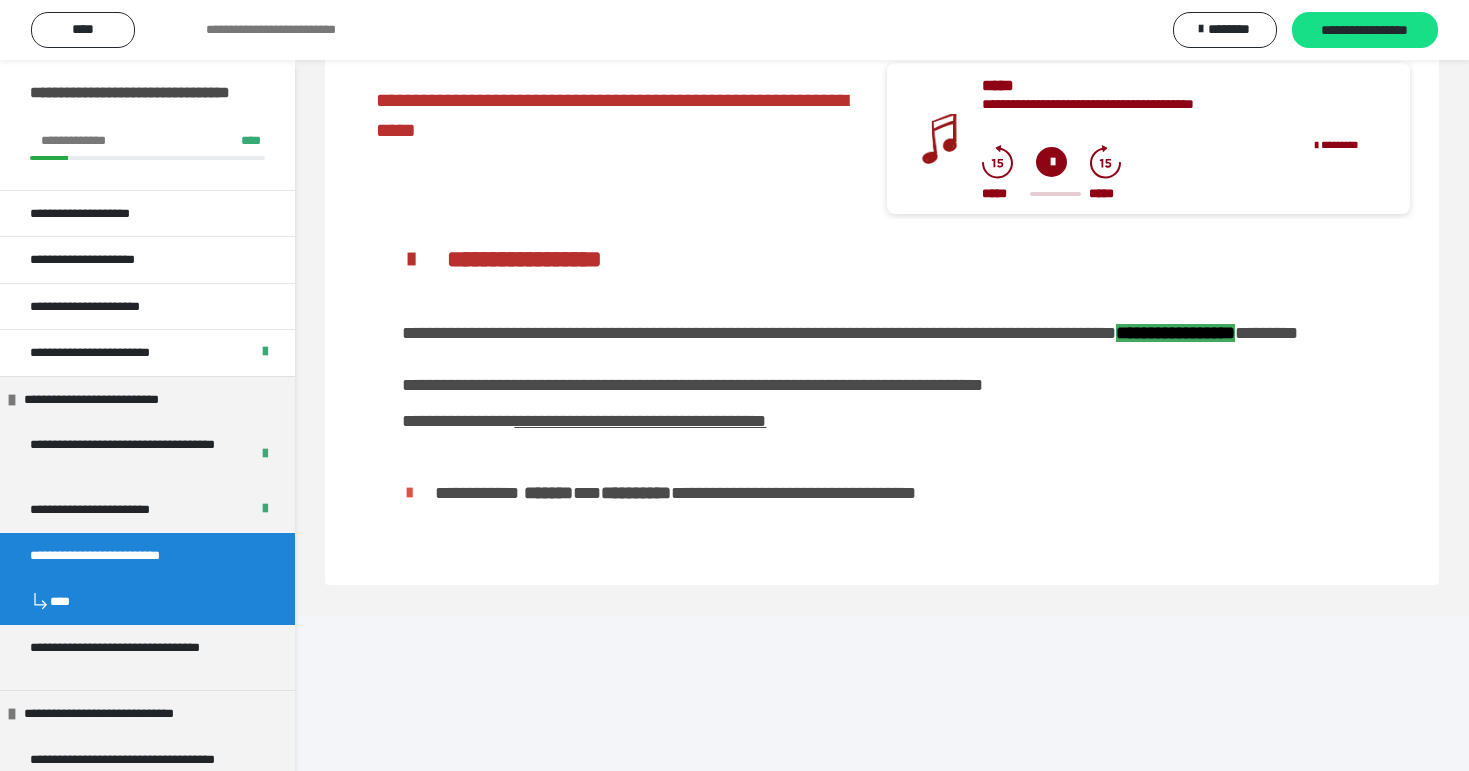 scroll, scrollTop: 1492, scrollLeft: 0, axis: vertical 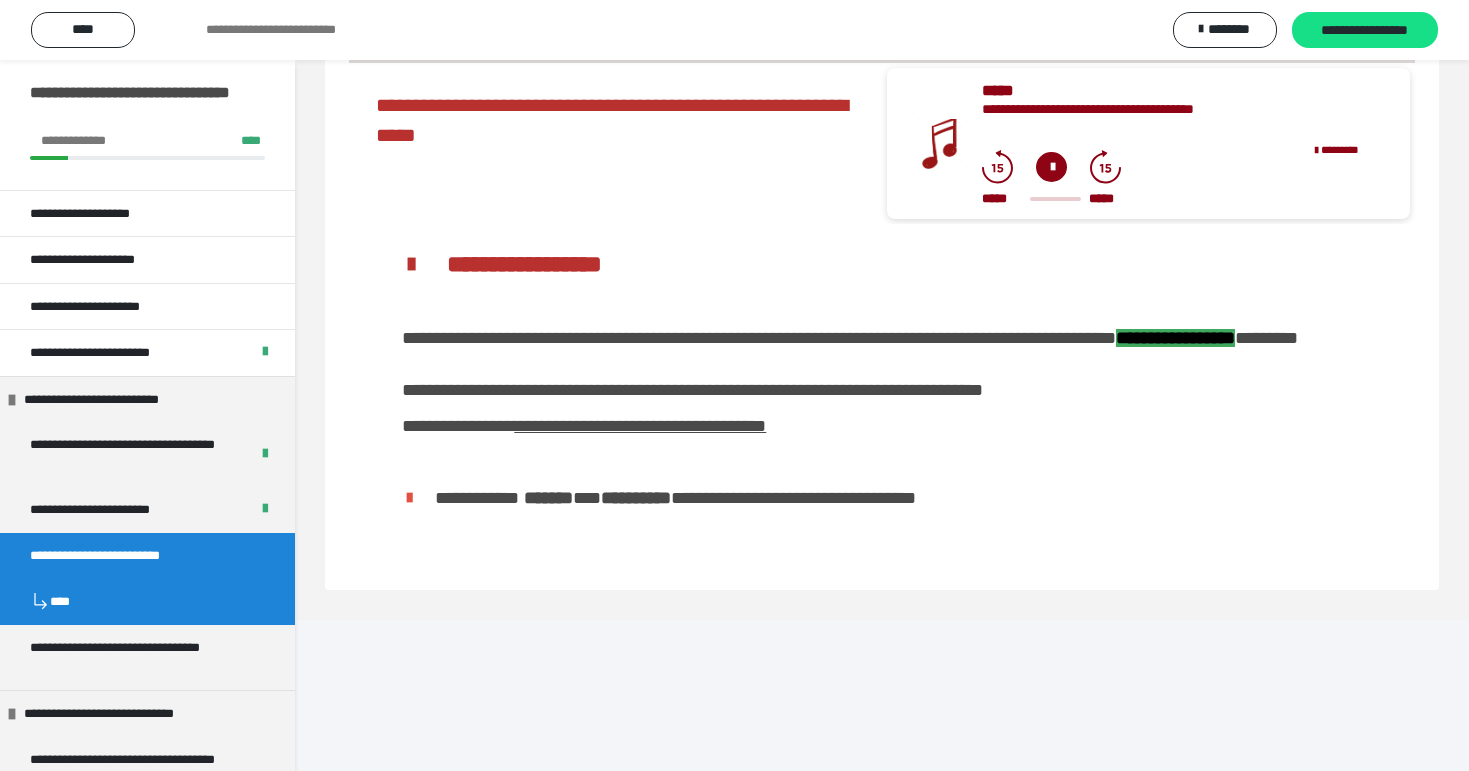 click at bounding box center (383, 11) 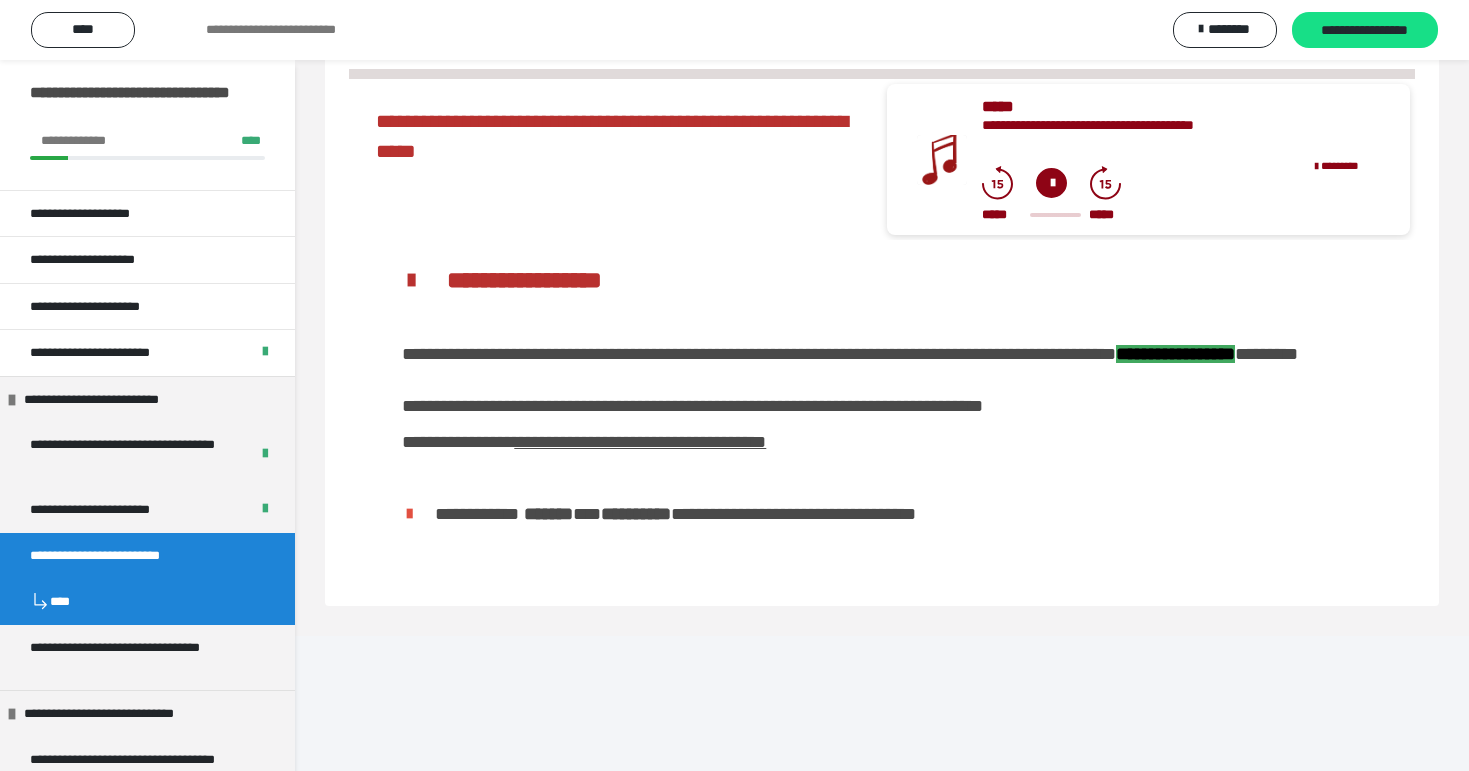 click on "**********" at bounding box center (882, 27) 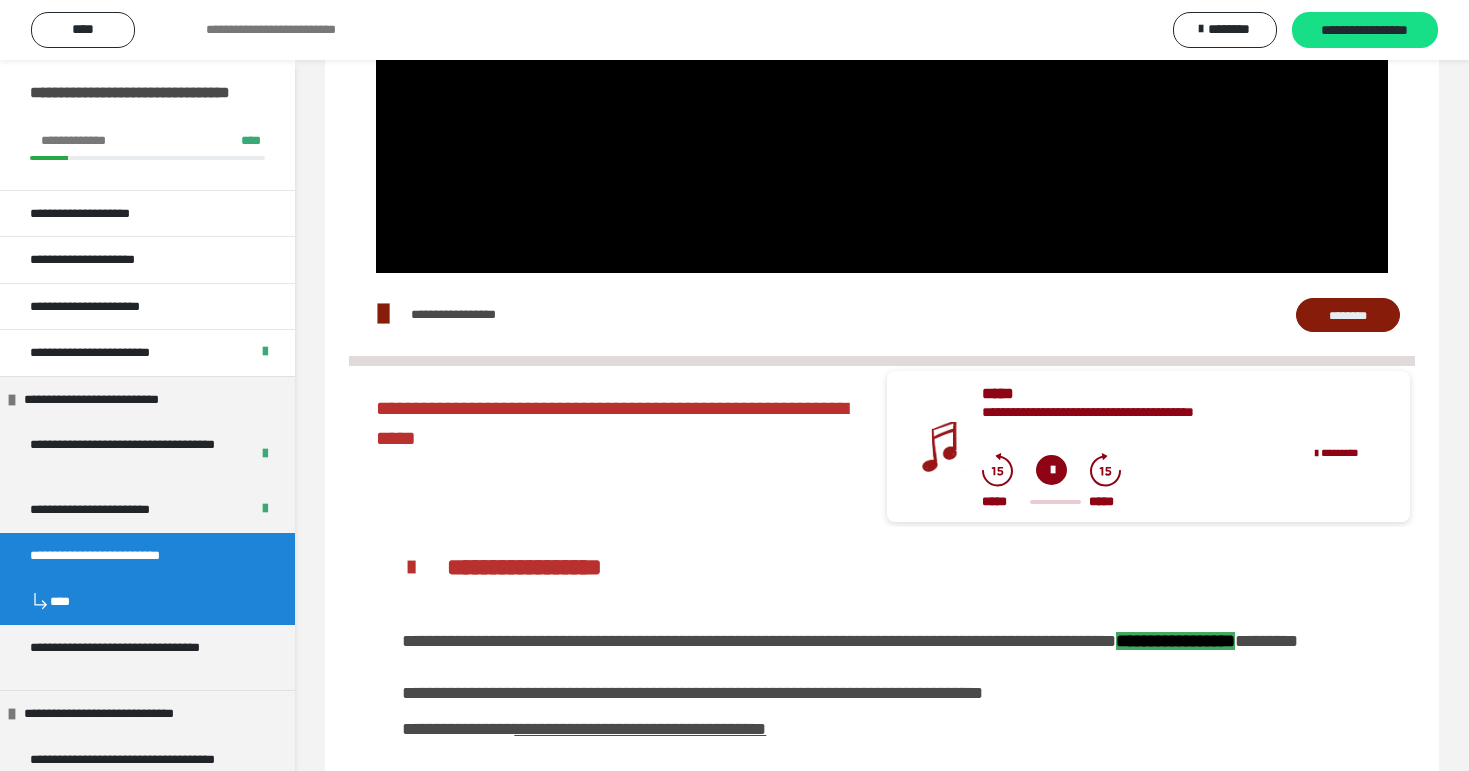 scroll, scrollTop: 1190, scrollLeft: 0, axis: vertical 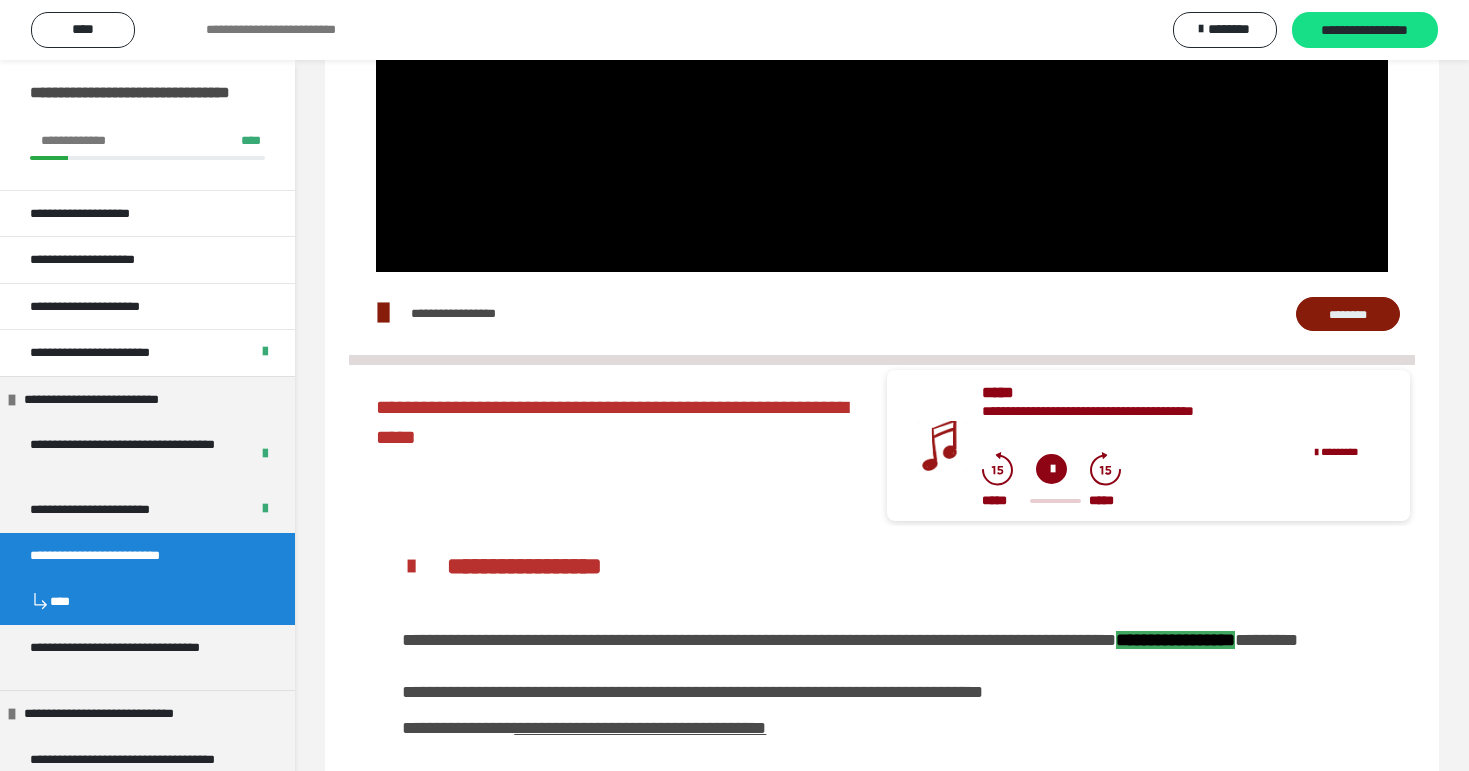 click on "********" at bounding box center (1348, 314) 